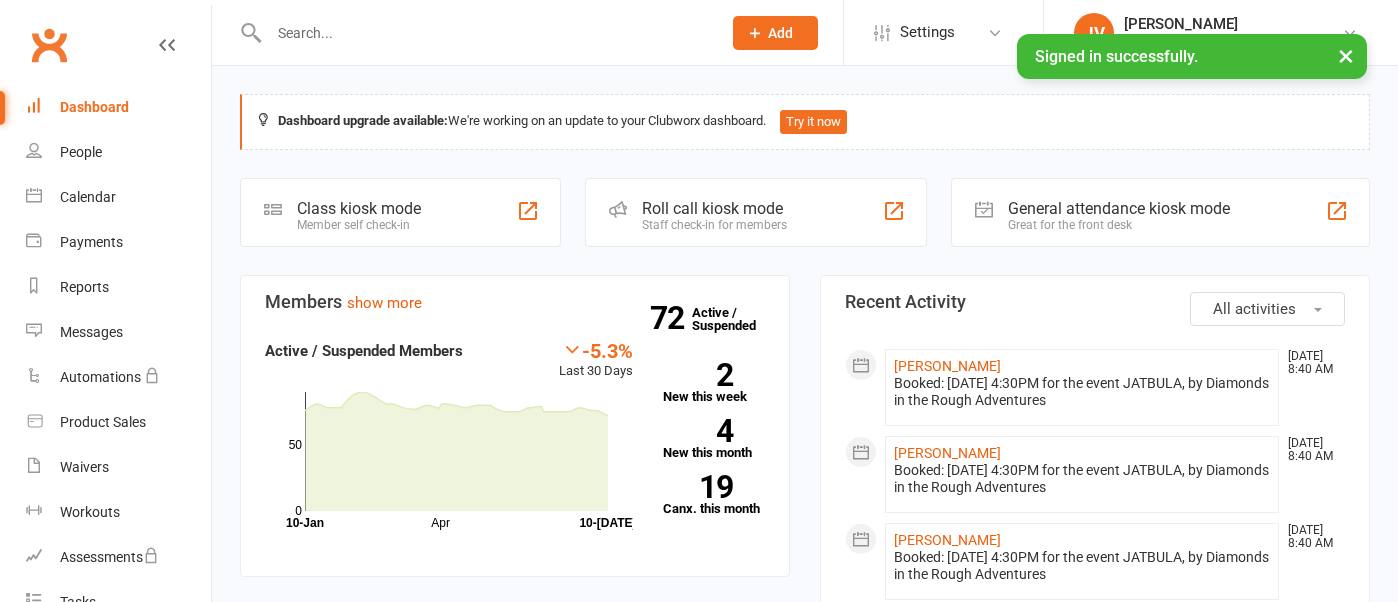 scroll, scrollTop: 0, scrollLeft: 0, axis: both 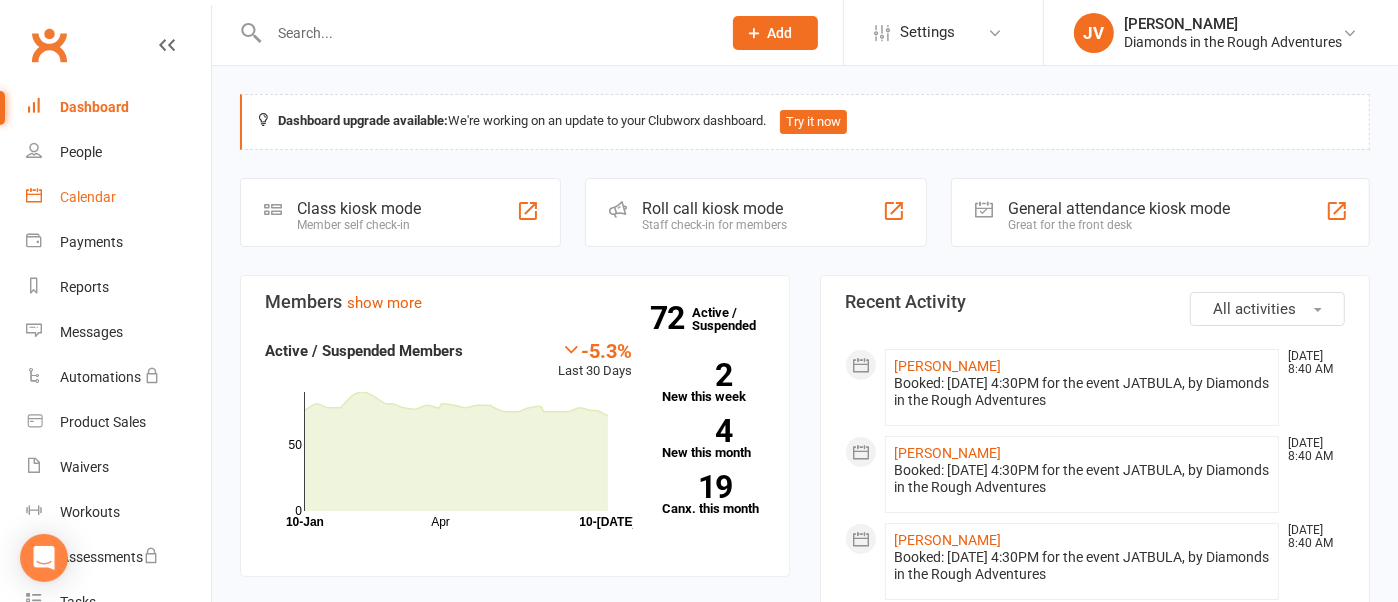 click on "Calendar" at bounding box center [88, 197] 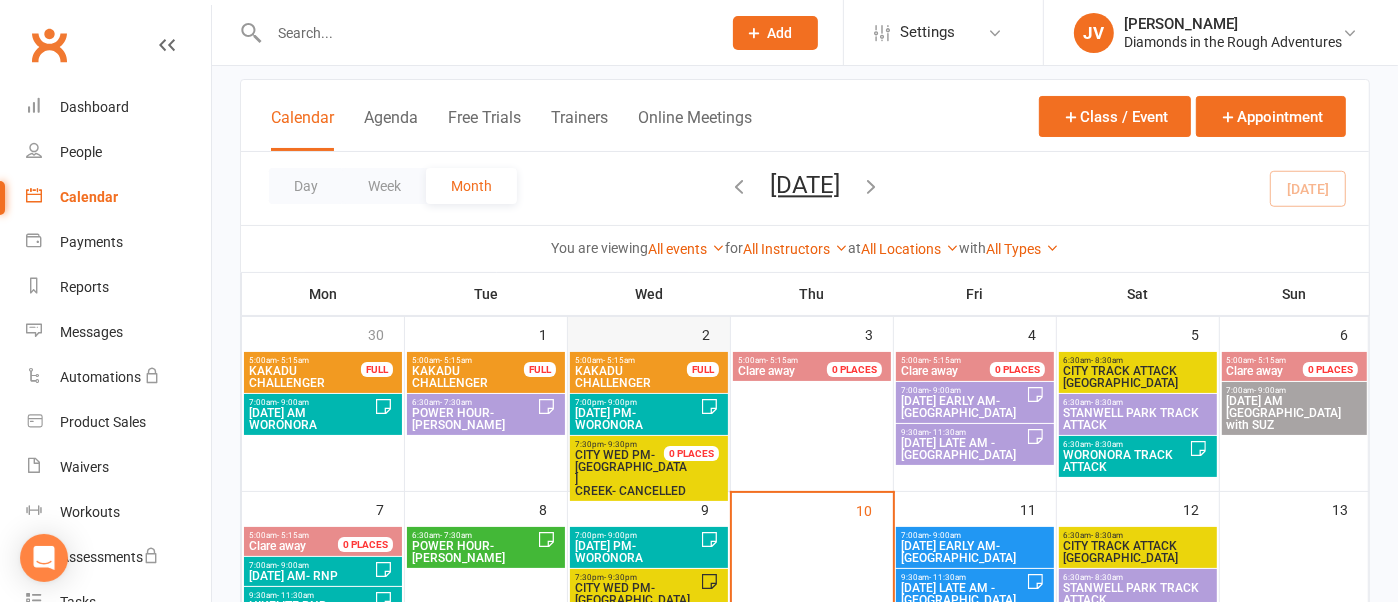 scroll, scrollTop: 250, scrollLeft: 0, axis: vertical 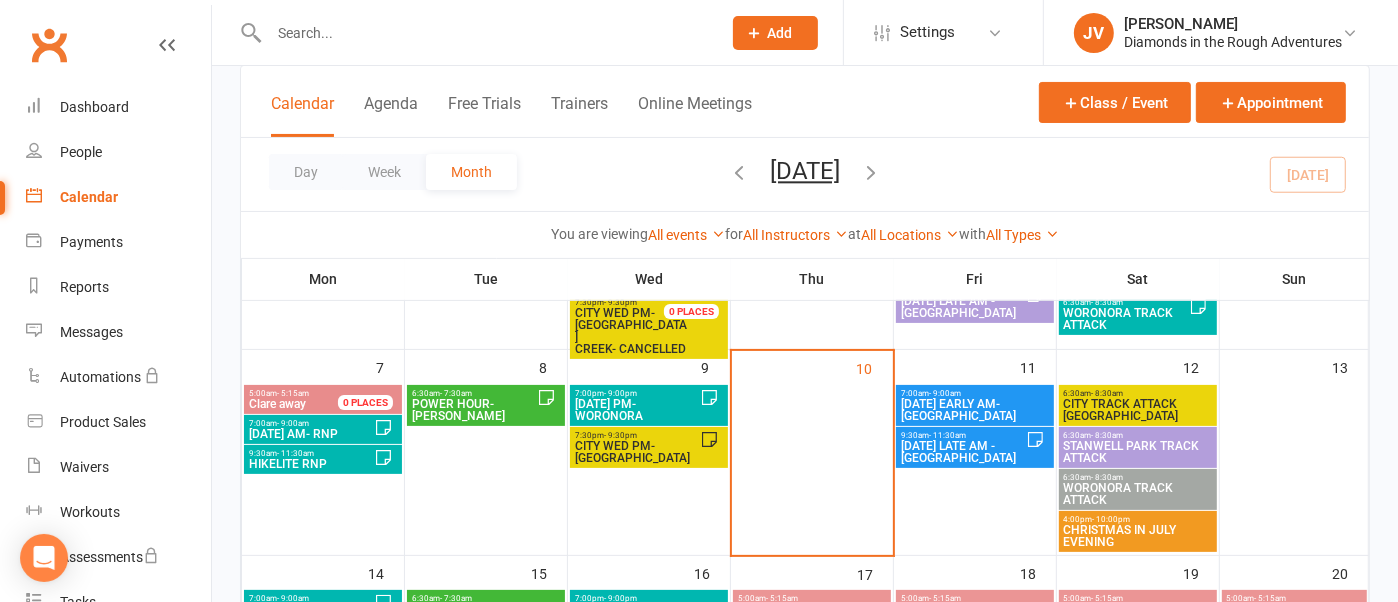 click on "[DATE] EARLY AM- [GEOGRAPHIC_DATA]" at bounding box center (975, 410) 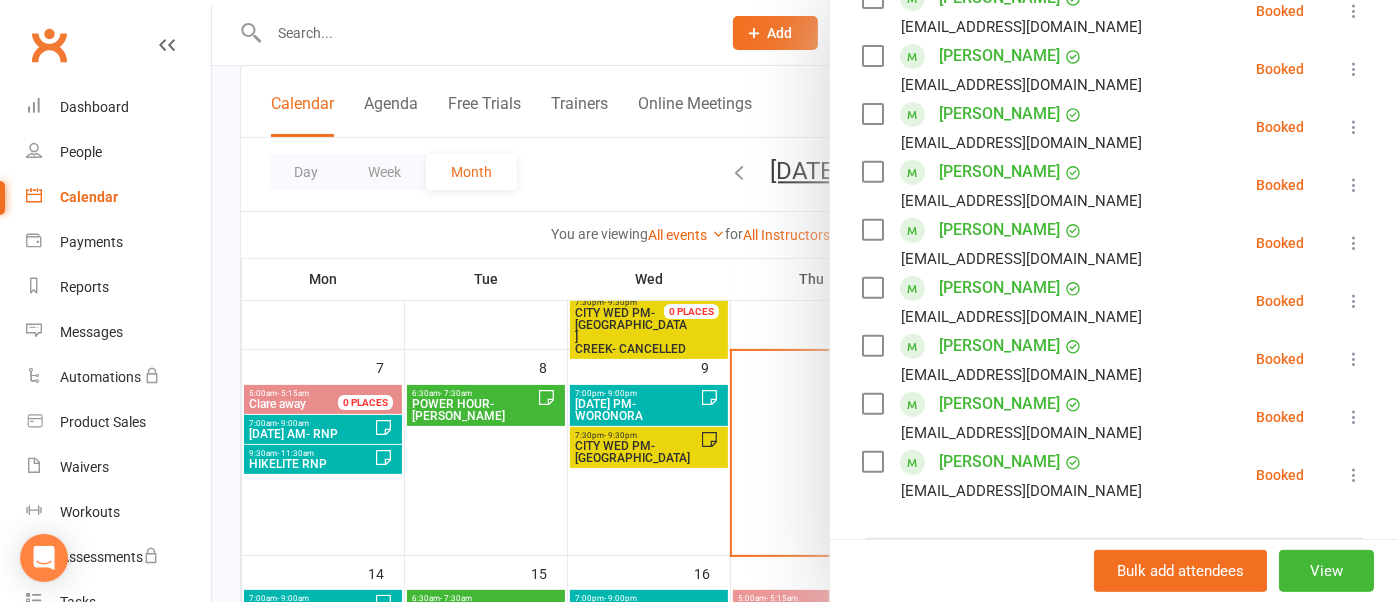 scroll, scrollTop: 875, scrollLeft: 0, axis: vertical 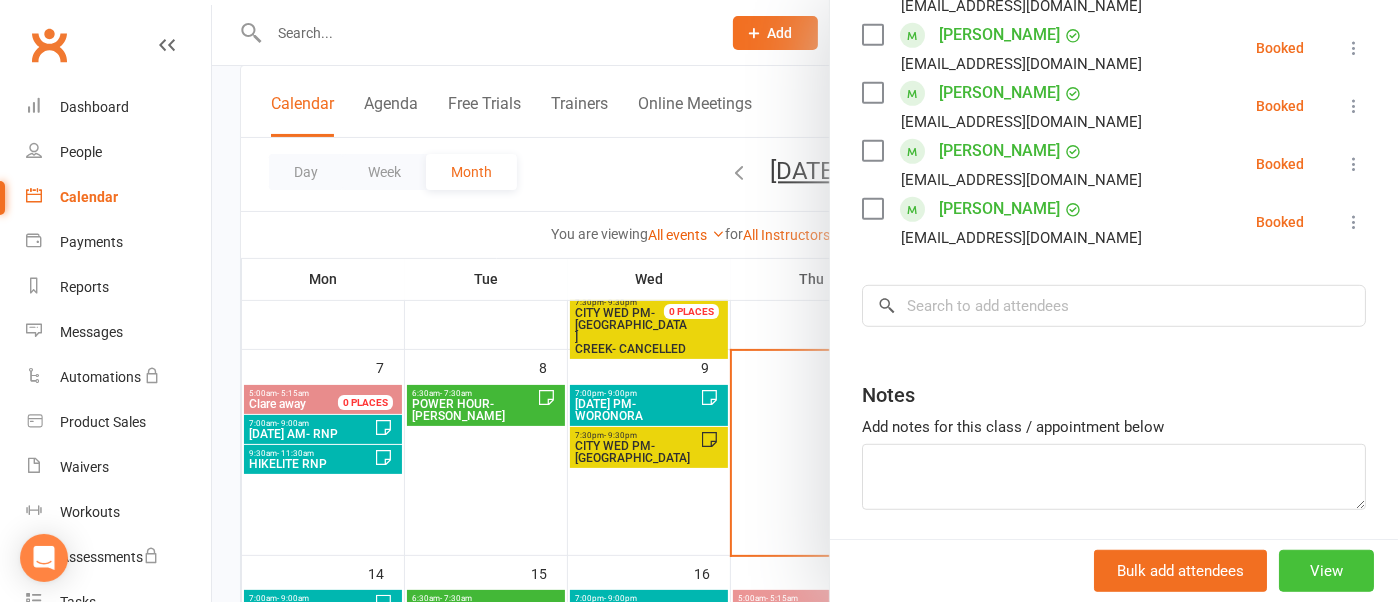click on "View" at bounding box center [1326, 571] 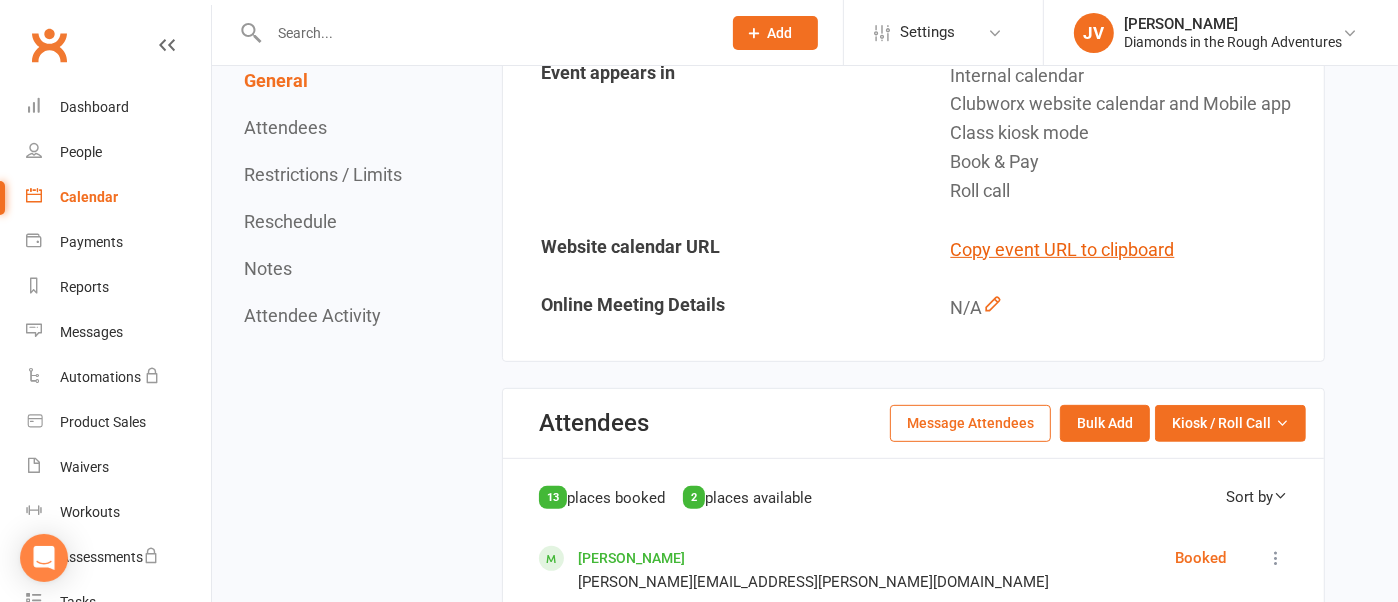 scroll, scrollTop: 625, scrollLeft: 0, axis: vertical 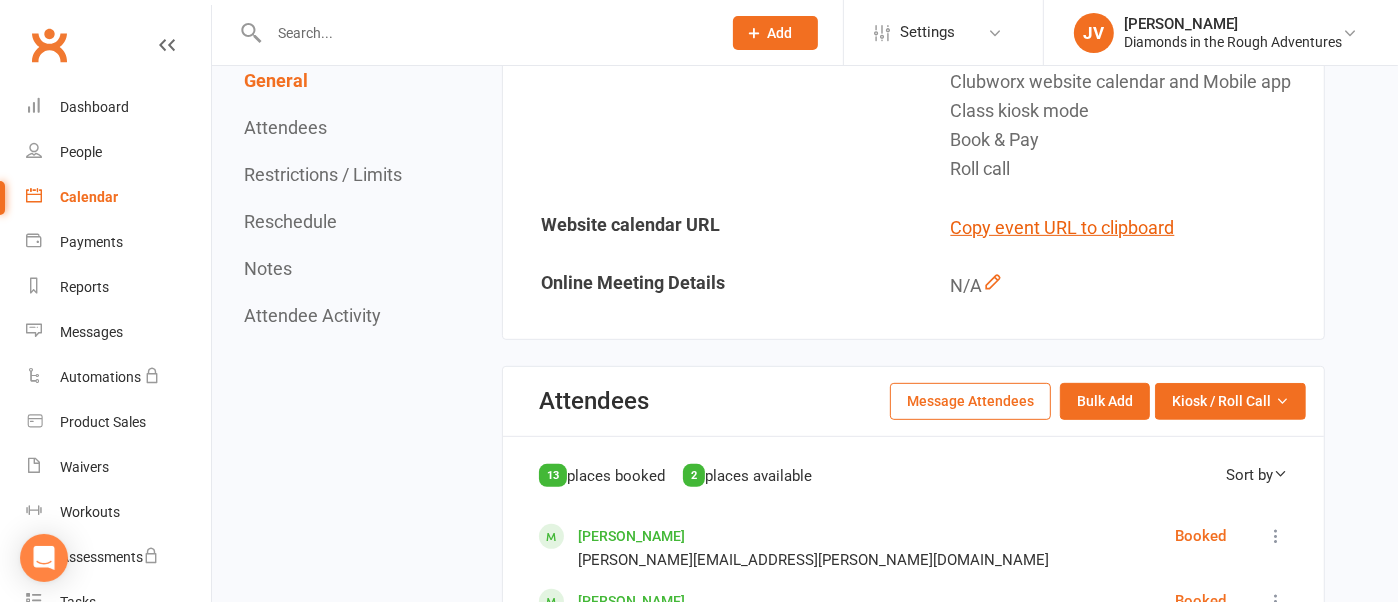 click on "Message Attendees" at bounding box center [970, 401] 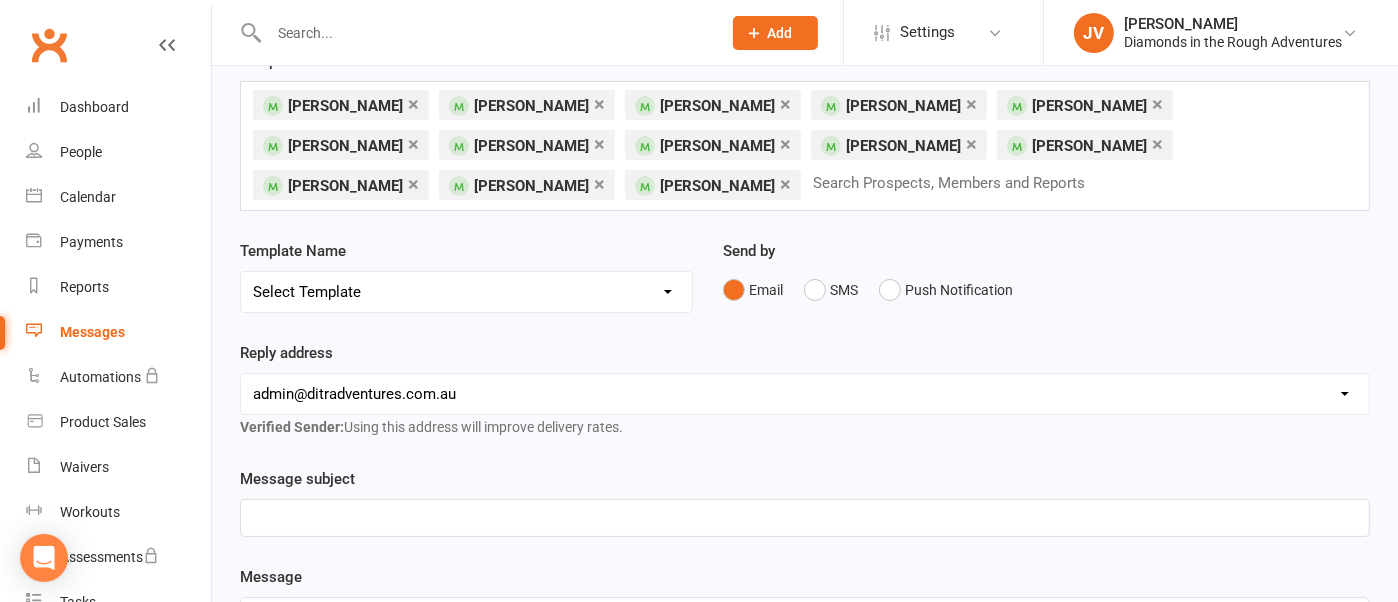 scroll, scrollTop: 250, scrollLeft: 0, axis: vertical 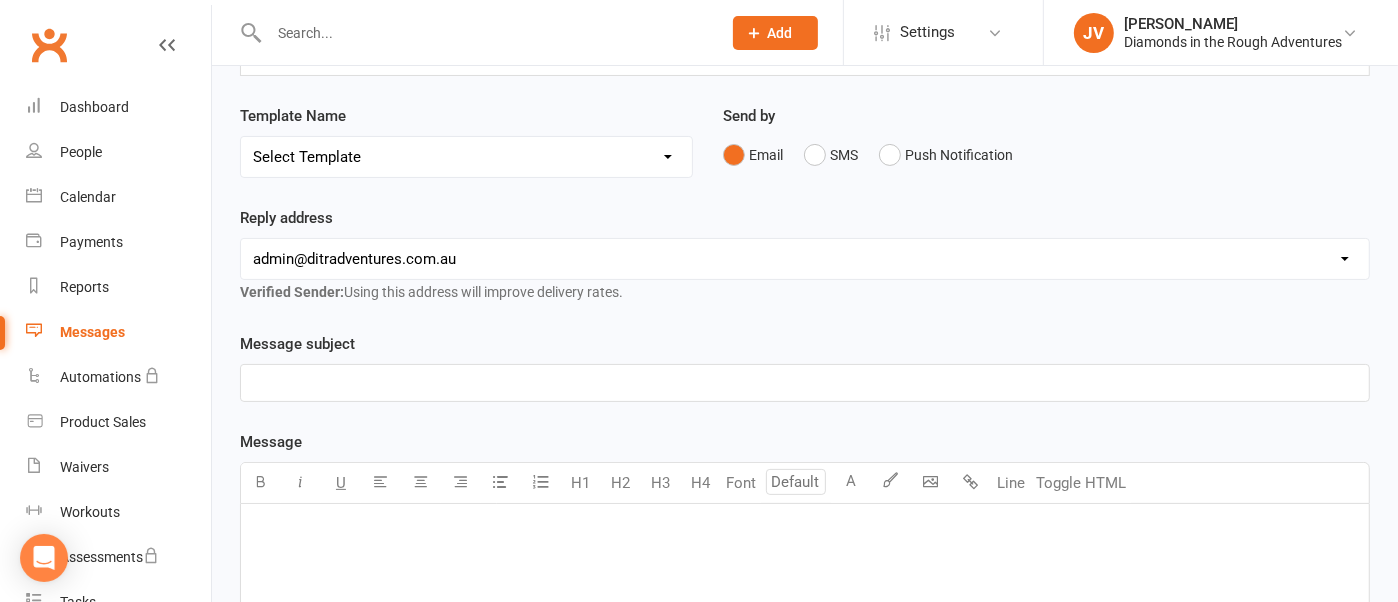 click on "Select Template [Email] come back [Push Notification] Push Notification Template Test [Email] Xmas in [DATE] [Email] DITRA Trip Welcome [Email] DITRA Trip Welcome - BEST OF BIBBULMUN [Email] DITRA Trip Welcome - BUNGLES [Email] DITRA Trip Welcome - KAKADU [Email] DITRA Trip Welcome - [GEOGRAPHIC_DATA] and [GEOGRAPHIC_DATA] [Email] DITRA Trip Welcome - [PERSON_NAME]  & [GEOGRAPHIC_DATA] [Email] DITRA Trip Welcome - WALLS OF [GEOGRAPHIC_DATA] [Email] Trip Promo Code gift [Email] Trip Promo Code gift Kakadu [Email] SUZ SUN MORNING - LINLEY PT  [Email] SUZ WED NIGHT - BIRCHGROVE [Email] SUZ WED Night - McMAHONS PT [Email] SUZ WED NITE - LINLEY PT [Email] SUZ WED NITE - WORONORA [Email] AA New Client- first BOT session [Email] FIRST REPLY to email or phone contact - Training [Email] THANK YOU New Membership sign up- [Email] The next step log in, membership and booking Info [Email] VERY FIRST EMAIL SENT to prospect- then attach the 3 documents [Email] wording of pdf welcome to DITRA- sent with first email [Email] [PERSON_NAME] - [DATE] 7 am @ [PERSON_NAME]" at bounding box center (466, 157) 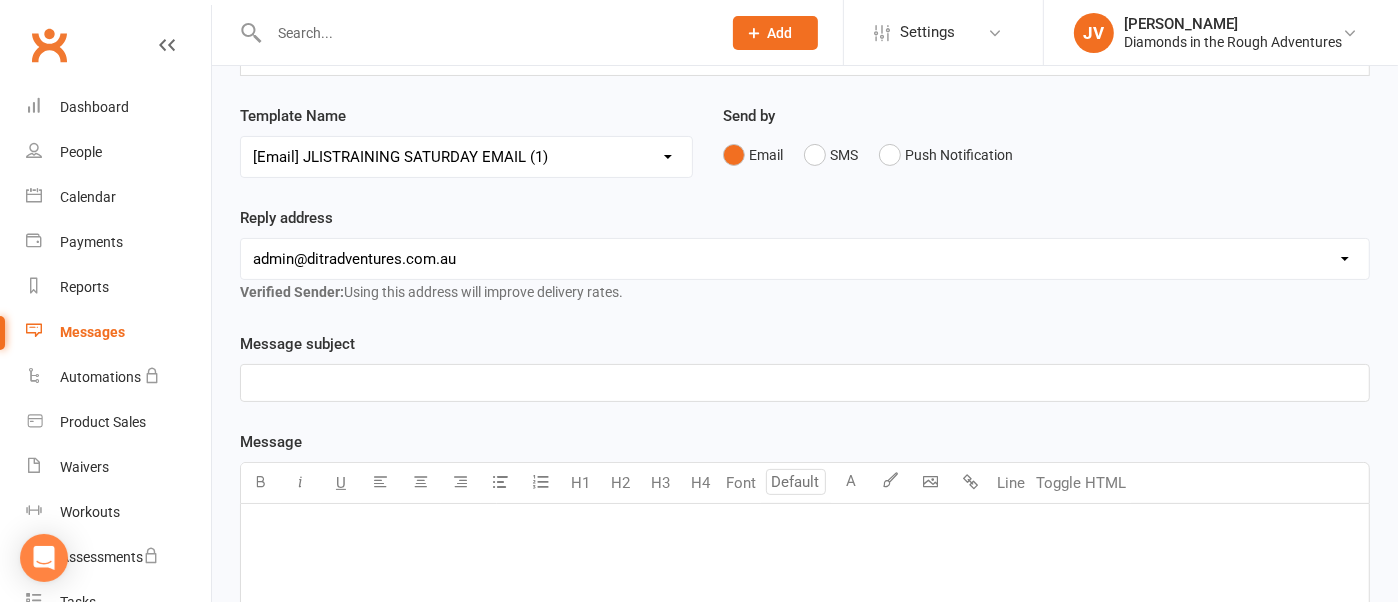 click on "Select Template [Email] come back [Push Notification] Push Notification Template Test [Email] Xmas in [DATE] [Email] DITRA Trip Welcome [Email] DITRA Trip Welcome - BEST OF BIBBULMUN [Email] DITRA Trip Welcome - BUNGLES [Email] DITRA Trip Welcome - KAKADU [Email] DITRA Trip Welcome - [GEOGRAPHIC_DATA] and [GEOGRAPHIC_DATA] [Email] DITRA Trip Welcome - [PERSON_NAME]  & [GEOGRAPHIC_DATA] [Email] DITRA Trip Welcome - WALLS OF [GEOGRAPHIC_DATA] [Email] Trip Promo Code gift [Email] Trip Promo Code gift Kakadu [Email] SUZ SUN MORNING - LINLEY PT  [Email] SUZ WED NIGHT - BIRCHGROVE [Email] SUZ WED Night - McMAHONS PT [Email] SUZ WED NITE - LINLEY PT [Email] SUZ WED NITE - WORONORA [Email] AA New Client- first BOT session [Email] FIRST REPLY to email or phone contact - Training [Email] THANK YOU New Membership sign up- [Email] The next step log in, membership and booking Info [Email] VERY FIRST EMAIL SENT to prospect- then attach the 3 documents [Email] wording of pdf welcome to DITRA- sent with first email [Email] [PERSON_NAME] - [DATE] 7 am @ [PERSON_NAME]" at bounding box center [466, 157] 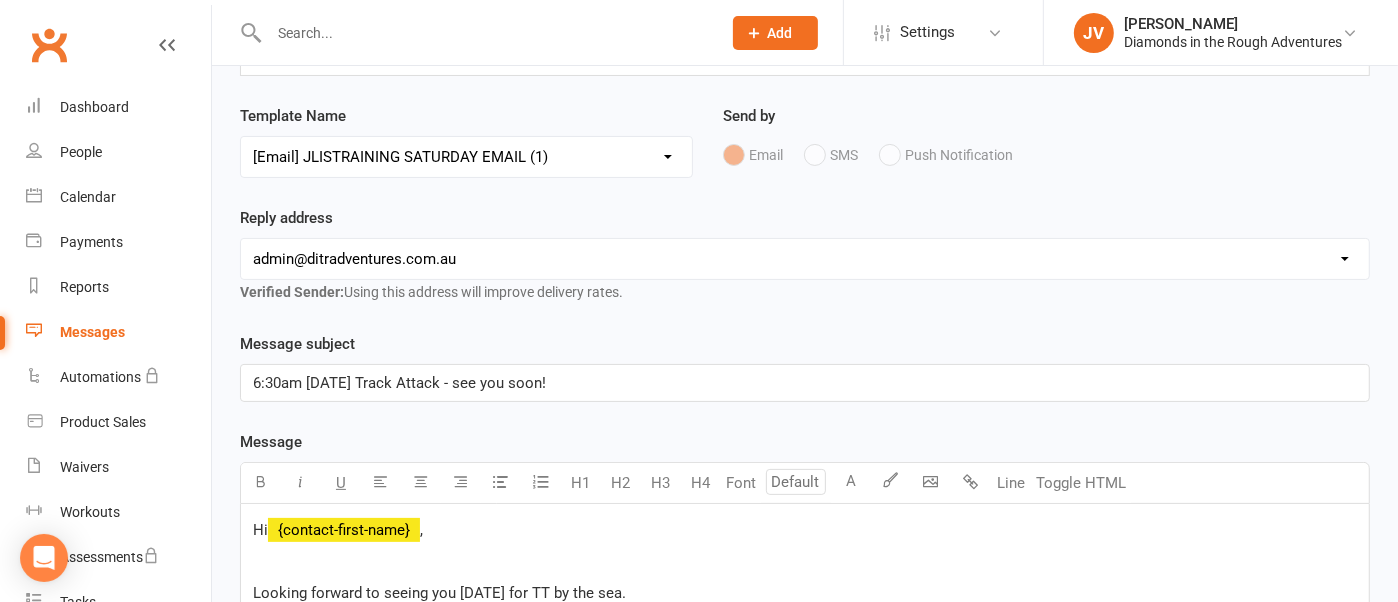 drag, startPoint x: 1345, startPoint y: 252, endPoint x: 1320, endPoint y: 252, distance: 25 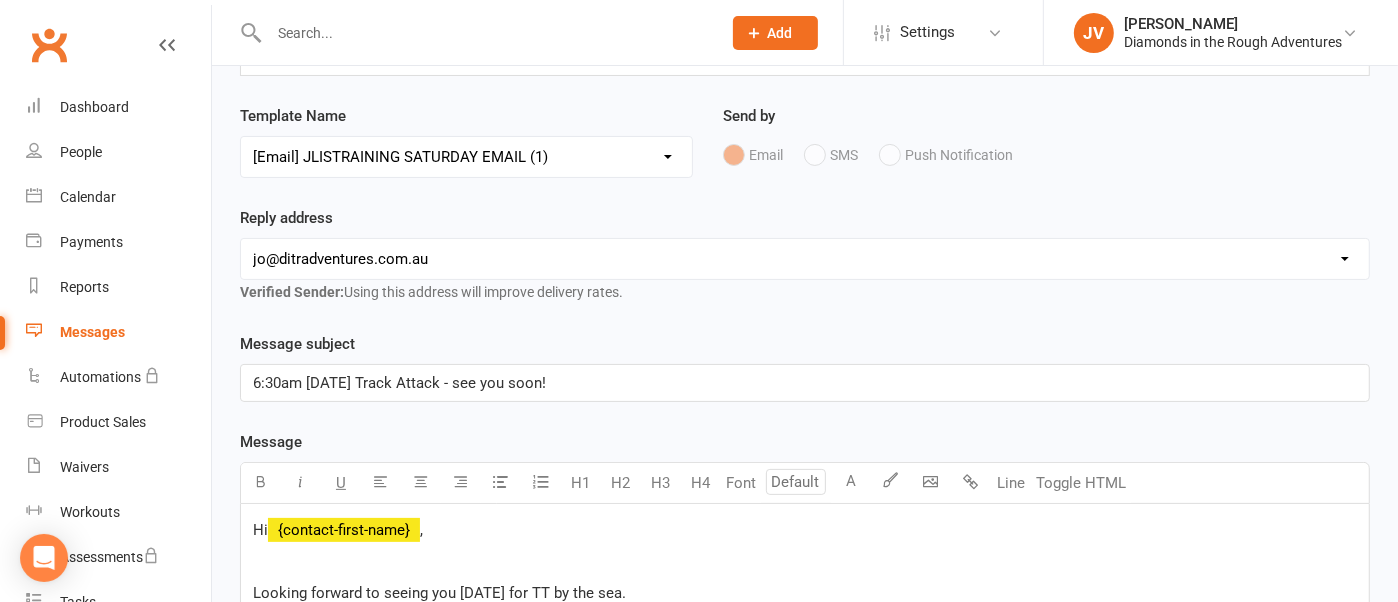 click on "[EMAIL_ADDRESS][DOMAIN_NAME] [EMAIL_ADDRESS][DOMAIN_NAME] [PERSON_NAME][EMAIL_ADDRESS][DOMAIN_NAME] [EMAIL_ADDRESS][DOMAIN_NAME]" at bounding box center (805, 259) 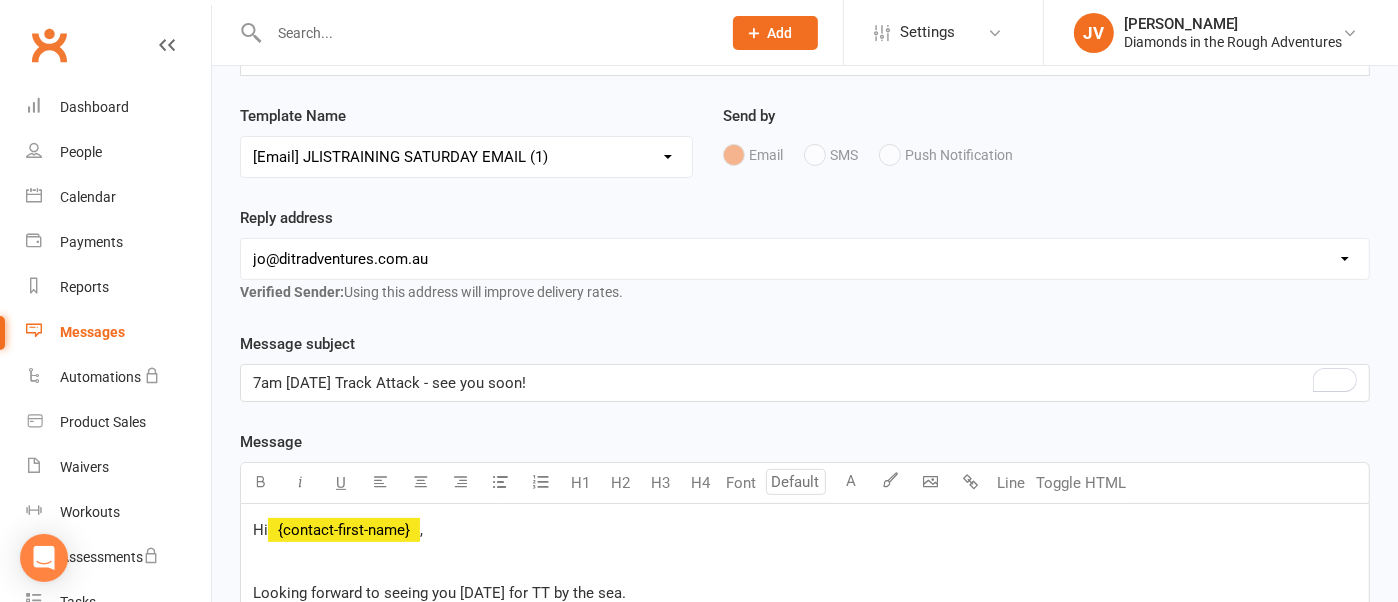 click on "7am [DATE] Track Attack - see you soon!" at bounding box center [389, 383] 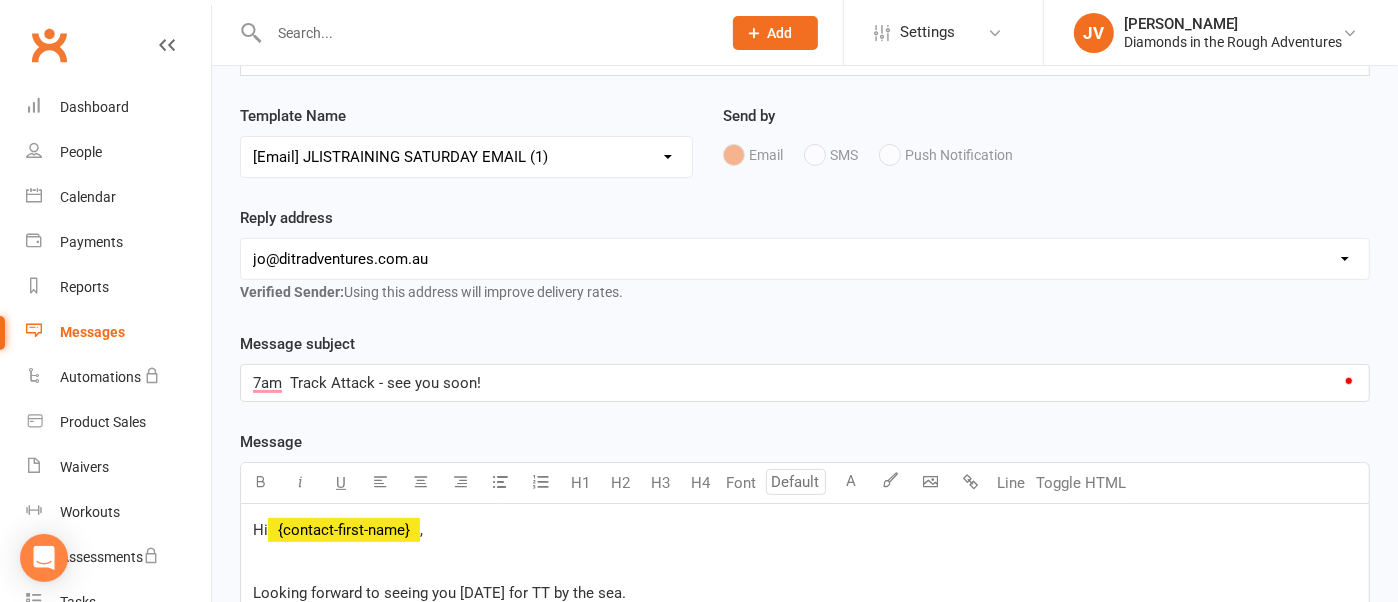 type 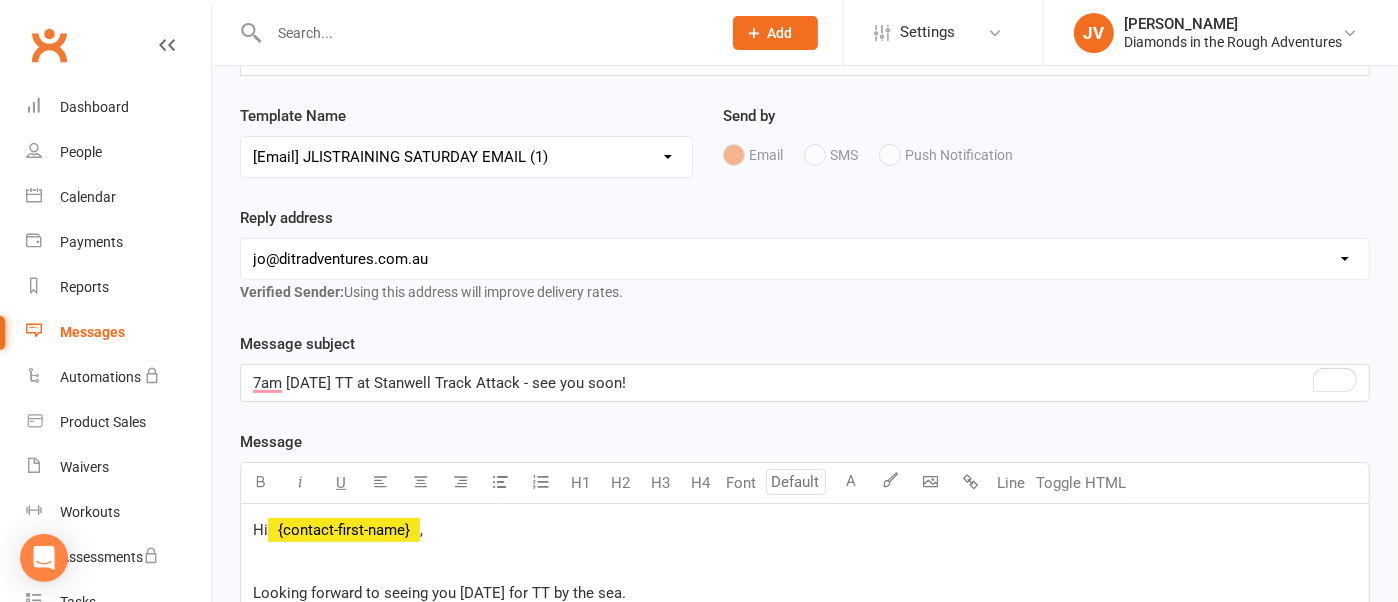 click on "7am [DATE] TT at Stanwell Track Attack - see you soon!" at bounding box center [439, 383] 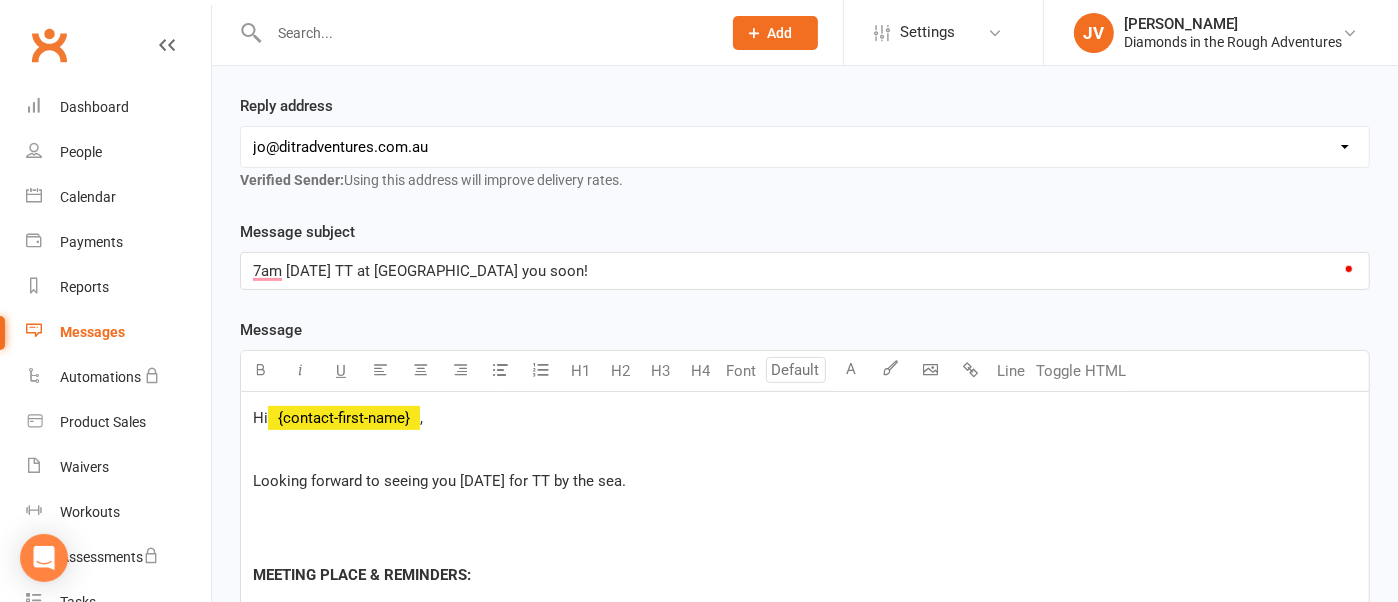 scroll, scrollTop: 375, scrollLeft: 0, axis: vertical 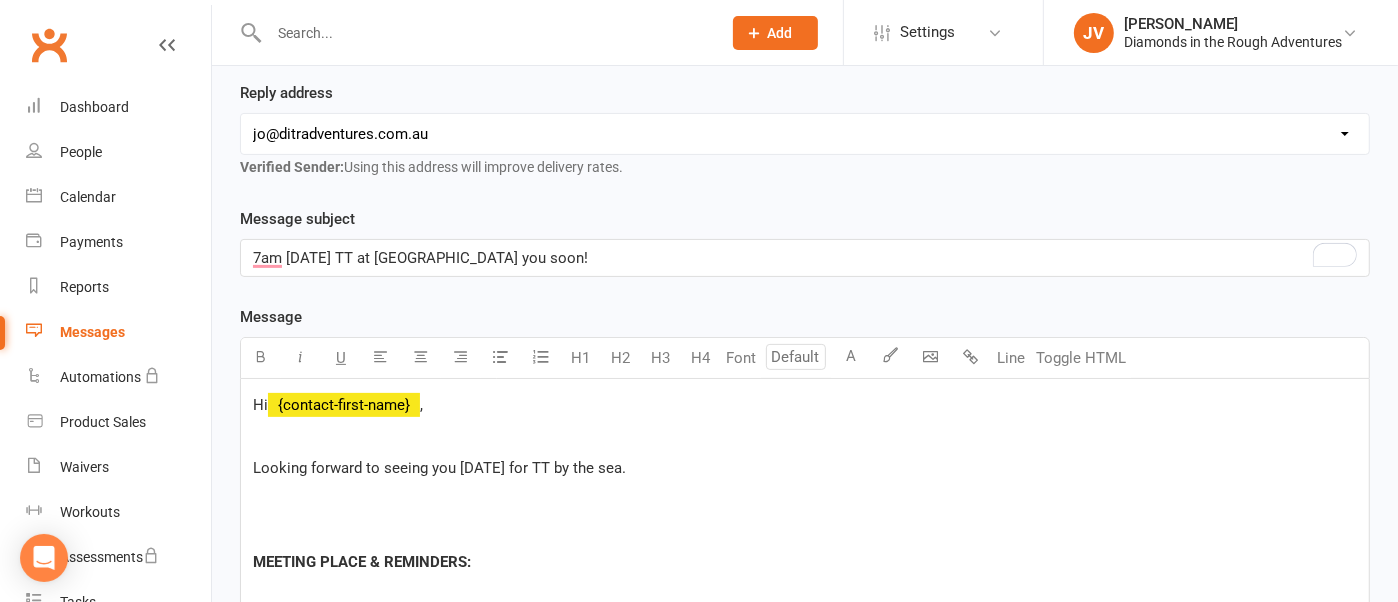 click on "Hi    ﻿ {contact-first-name}  ,   Looking forward to seeing you [DATE] for TT by the sea.     MEETING PLACE & REMINDERS:
Meet at 6:25 am [DATE] for "Track Attack" [DATE] at  $   [GEOGRAPHIC_DATA] $    (end of [GEOGRAPHIC_DATA]). Remember to bring a light pack (max. 10kg) plenty of water a rain jacket a mat or towel poles optional. BREKKY:   Join us for brekky at the cafe after the session.  IF THINGS CHANGE: 🙏If you are feeling unwell with any cold, flu or Covid symptoms, please stay at home. If you need to cancel, you can do so up to 12 hrs before the session online. Any later than that- please text me.   "The feeling you have after finishing your morning workout is better than it feels to sleep an extra hour!" See you [DATE]. Jo 0411 083 738 $   Diamonds in the Rough Adventures $" at bounding box center [805, 803] 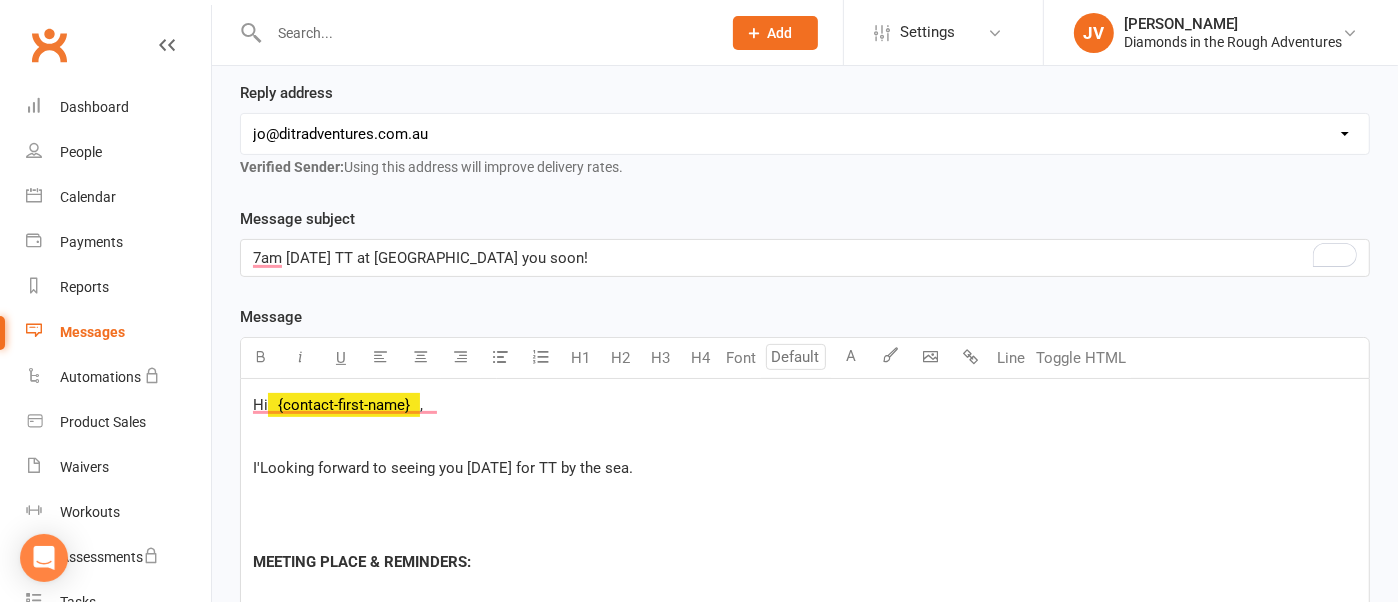 type 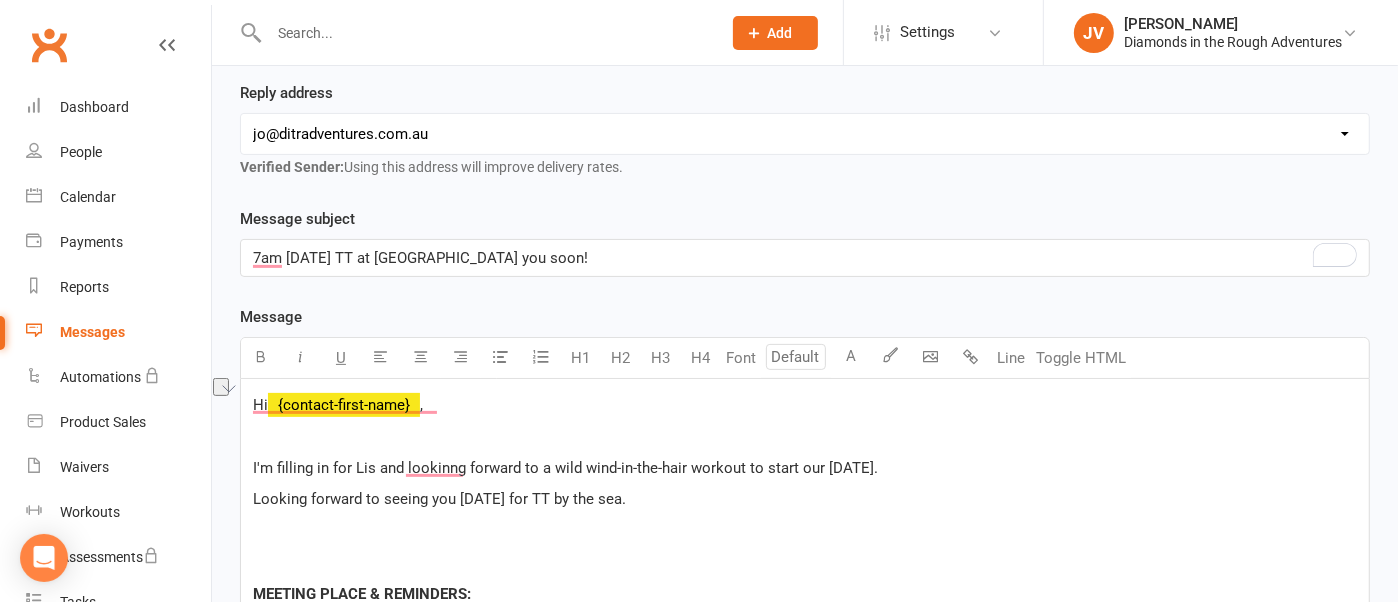 drag, startPoint x: 682, startPoint y: 497, endPoint x: 250, endPoint y: 499, distance: 432.00464 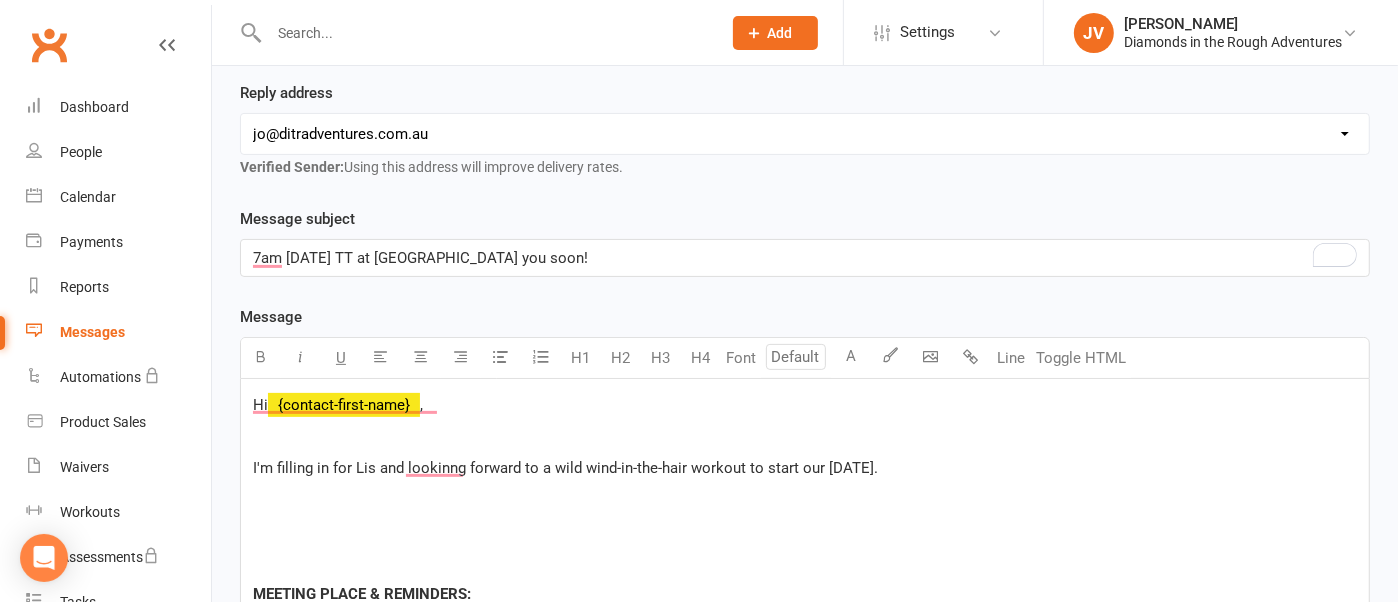 click on "I'm filling in for Lis and lookinng forward to a wild wind-in-the-hair workout to start our [DATE]." at bounding box center (565, 468) 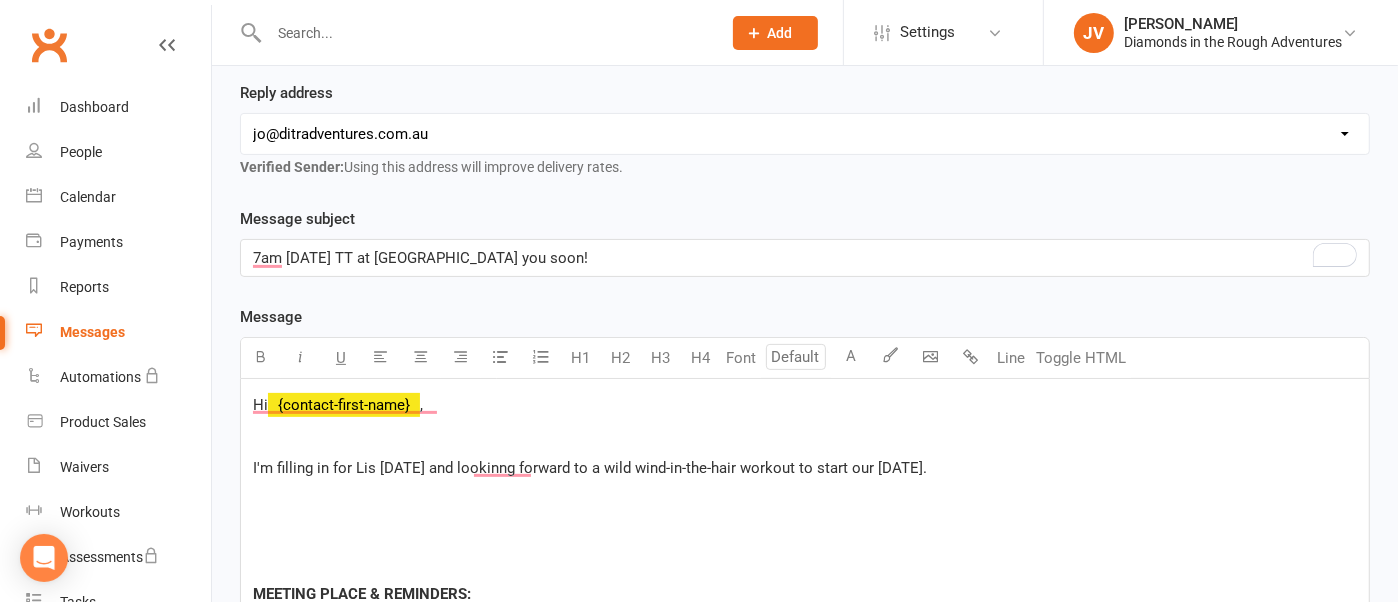 click at bounding box center [805, 531] 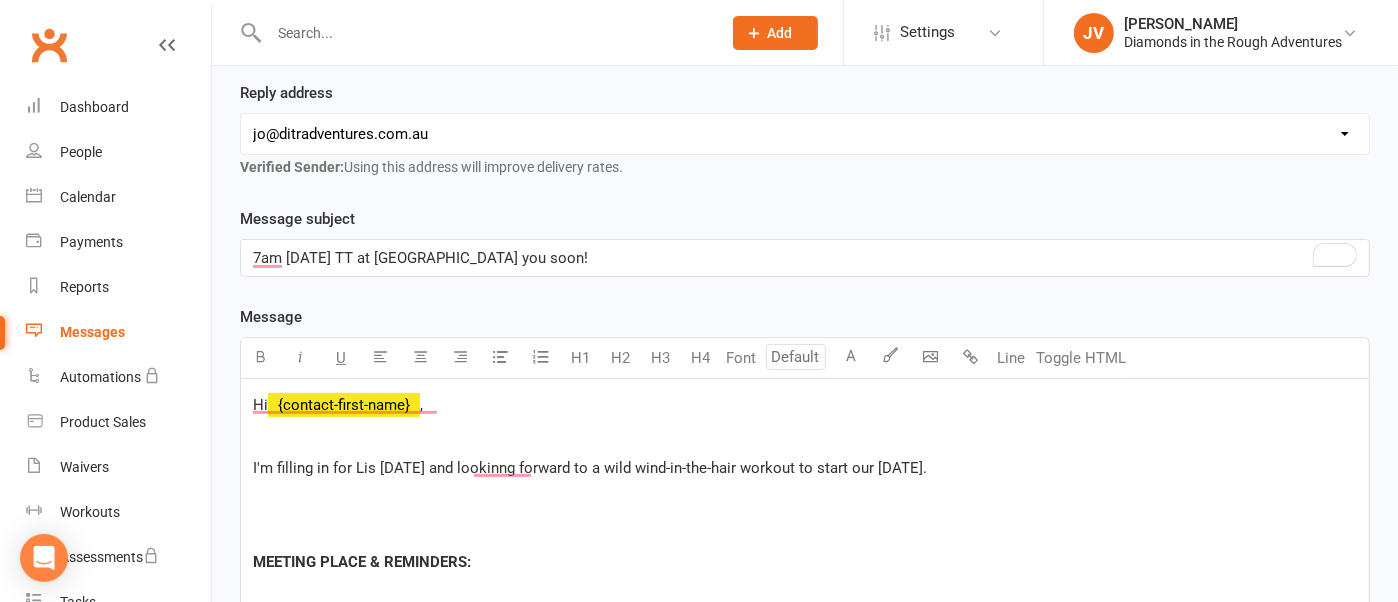 click at bounding box center [805, 531] 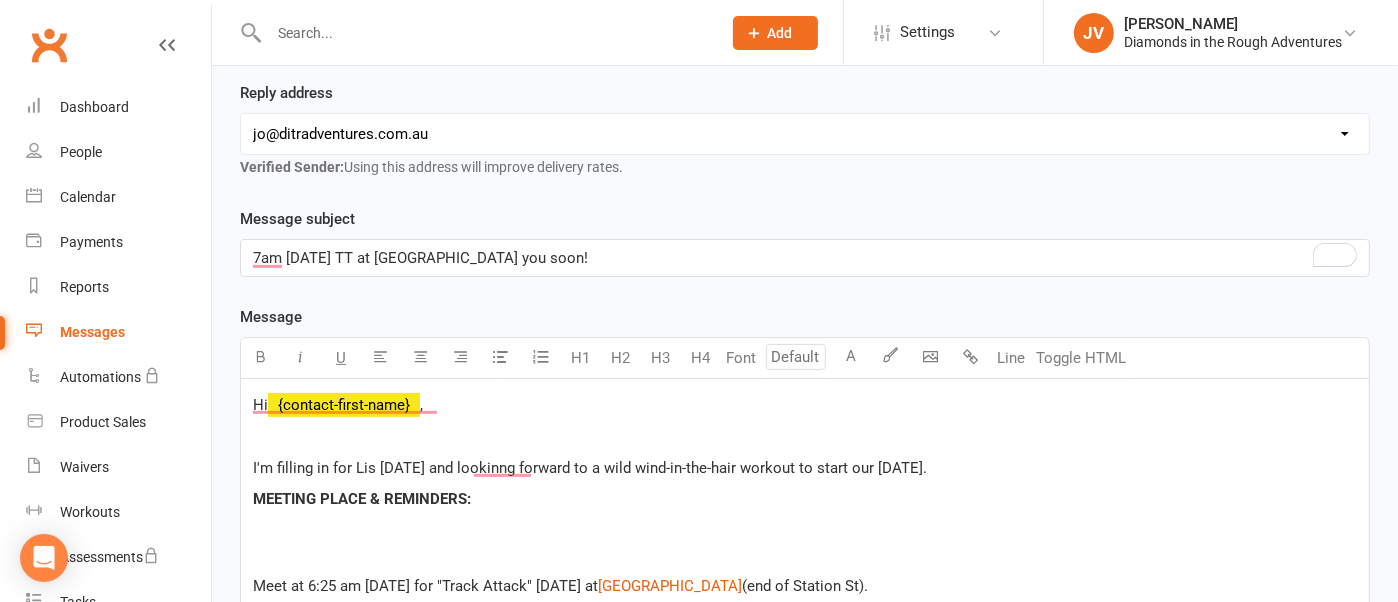 click at bounding box center (805, 436) 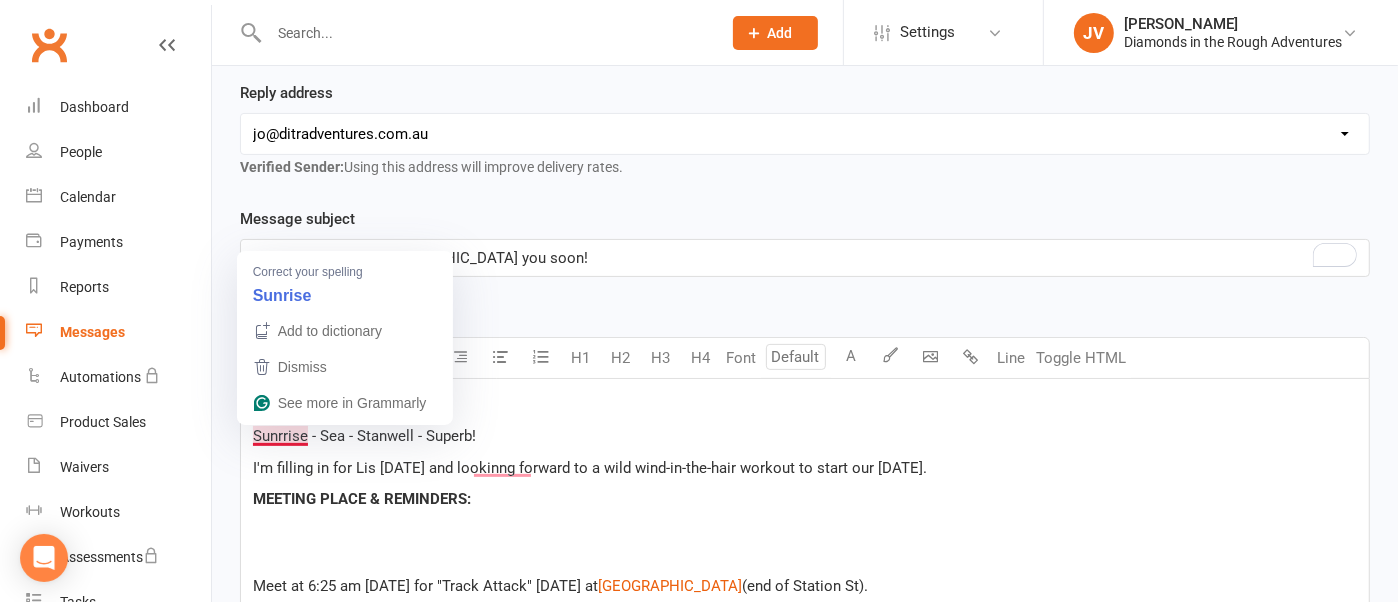 click on "Sunrrise - Sea - Stanwell - Superb!" at bounding box center [364, 436] 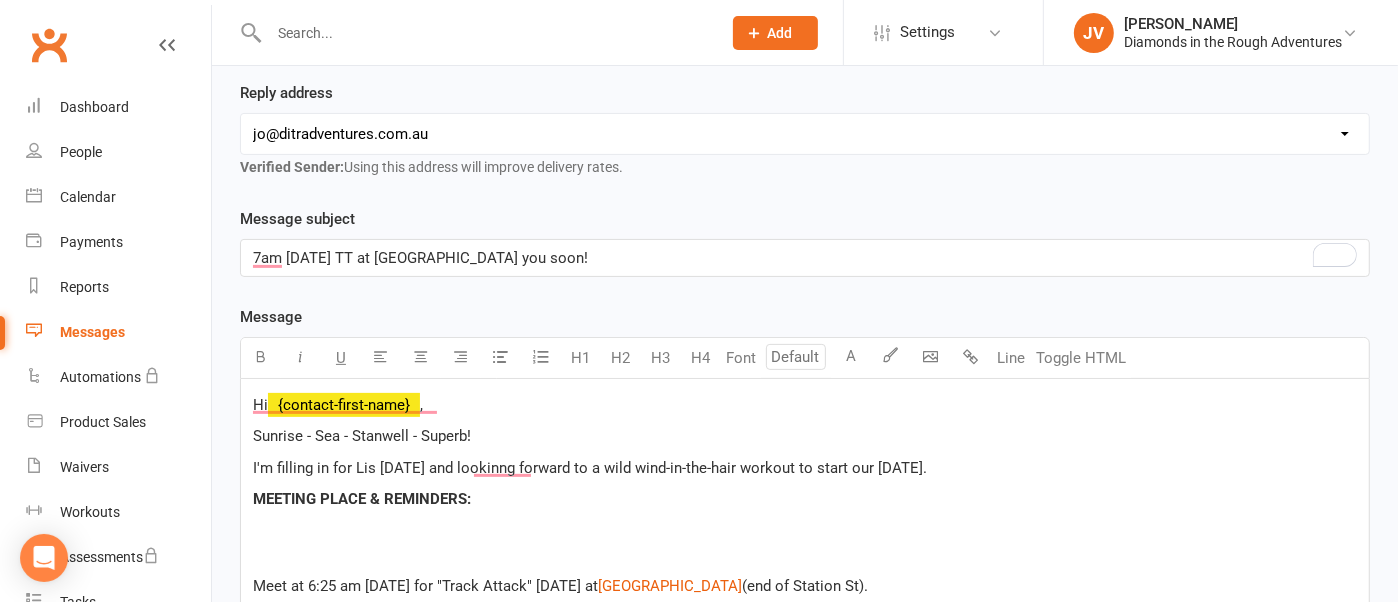 click on "Sunrise - Sea - Stanwell - Superb!" at bounding box center (362, 436) 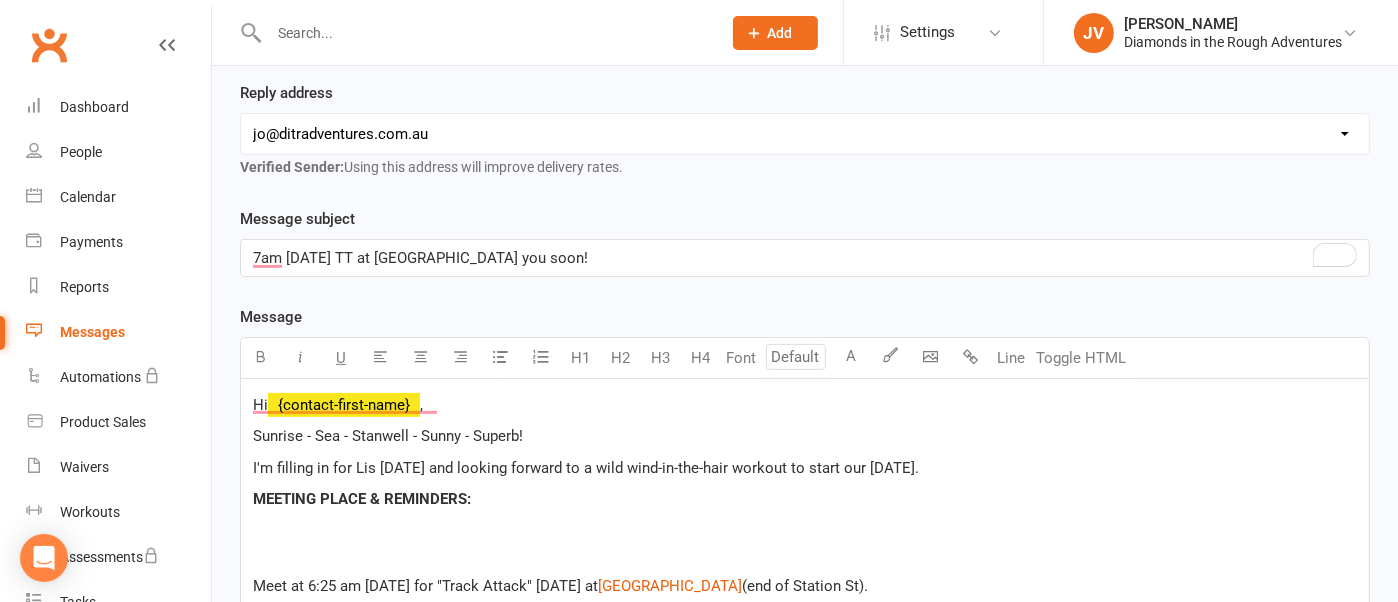 click on "I'm filling in for Lis [DATE] and looking forward to a wild wind-in-the-hair workout to start our [DATE]." at bounding box center [586, 468] 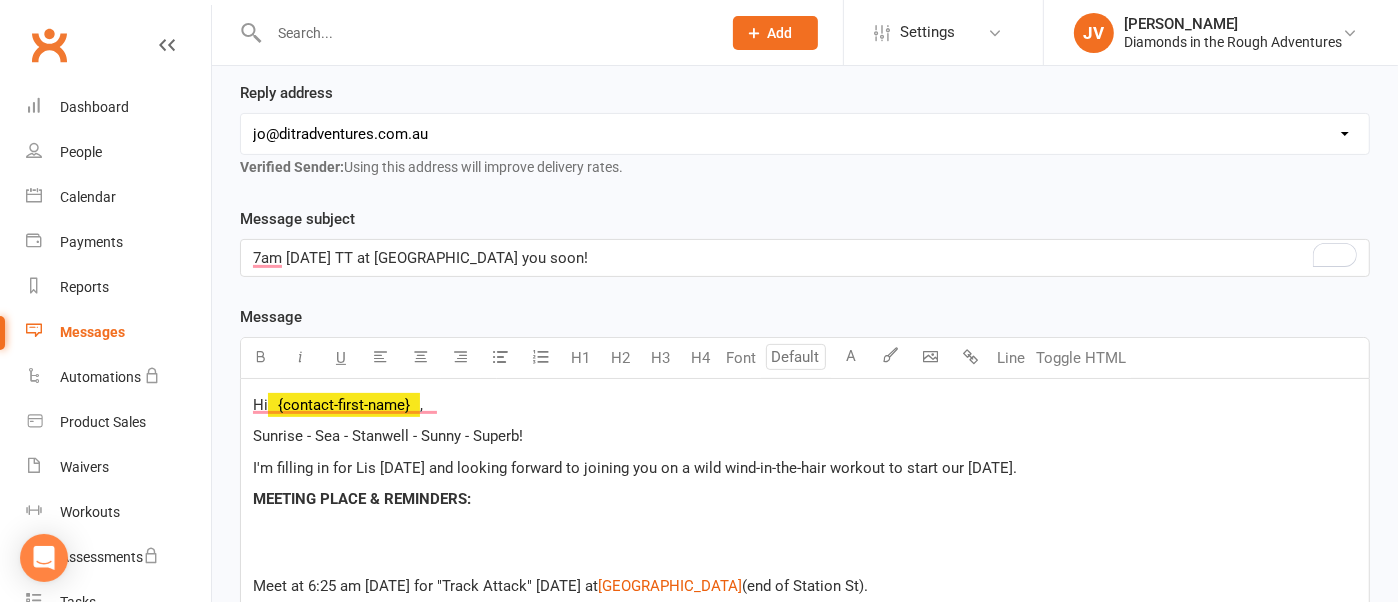 click on "I'm filling in for Lis [DATE] and looking forward to joining you on a wild wind-in-the-hair workout to start our [DATE]." at bounding box center [635, 468] 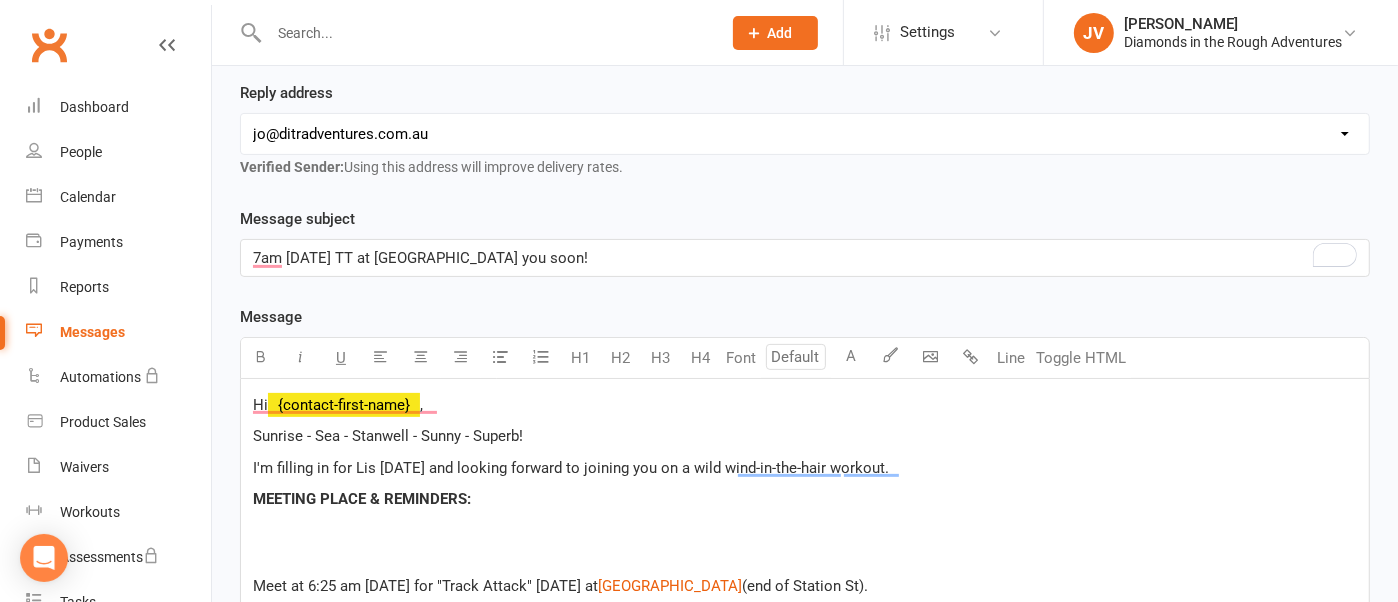 click on "I'm filling in for Lis [DATE] and looking forward to joining you on a wild wind-in-the-hair workout." at bounding box center [571, 468] 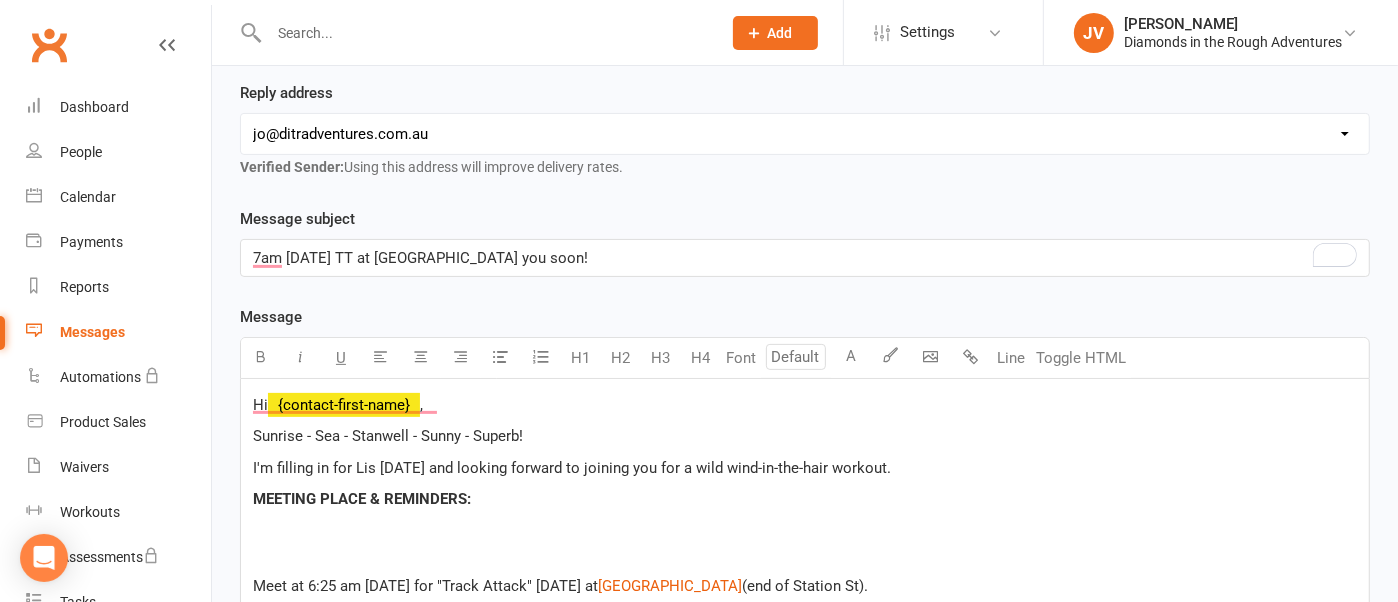 scroll, scrollTop: 625, scrollLeft: 0, axis: vertical 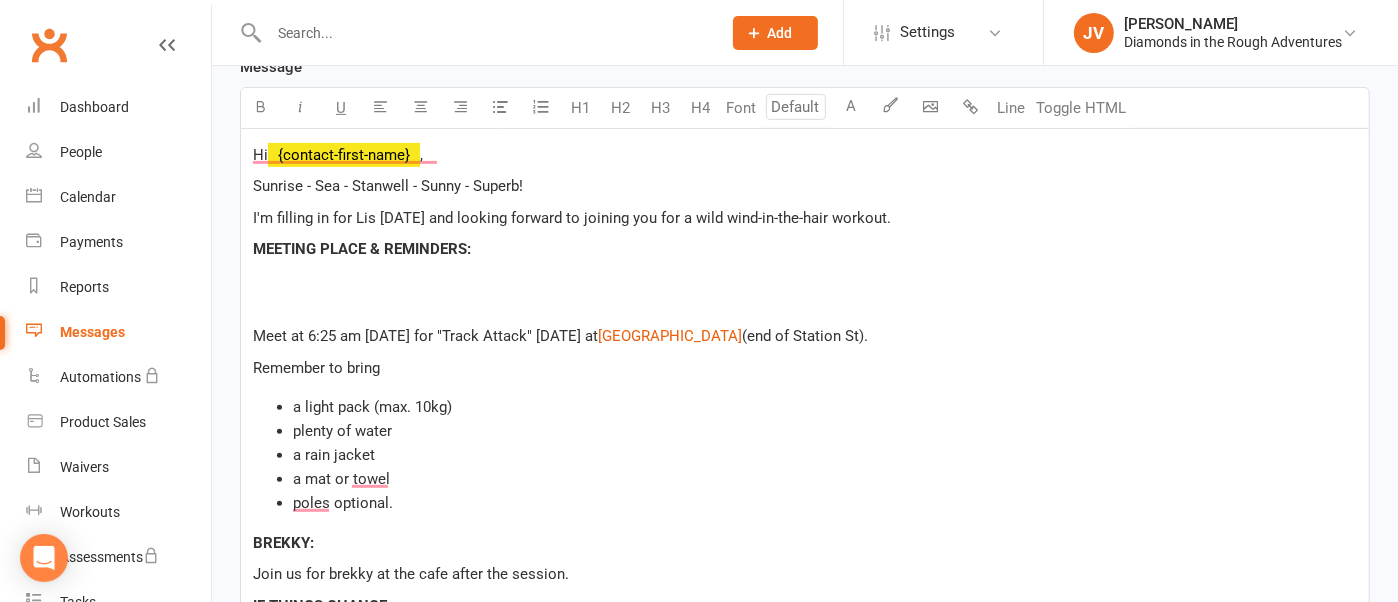click on "Hi    ﻿ {contact-first-name}  , Sunrise - Sea - Stanwell - Sunny - Superb! I'm filling in for Lis [DATE] and looking forward to joining you for a wild wind-in-the-hair workout. MEETING PLACE & REMINDERS:
Meet at 6:25 am [DATE] for "Track Attack" [DATE] at  $   [GEOGRAPHIC_DATA] $    (end of [GEOGRAPHIC_DATA]). Remember to bring a light pack (max. 10kg) plenty of water a rain jacket a mat or towel poles optional. BREKKY:   Join us for brekky at the cafe after the session.  IF THINGS CHANGE: 🙏If you are feeling unwell with any cold, flu or Covid symptoms, please stay at home. If you need to cancel, you can do so up to 12 hrs before the session online. Any later than that- please text me.   "The feeling you have after finishing your morning workout is better than it feels to sleep an extra hour!" See you [DATE]. Jo 0411 083 738 $   Diamonds in the Rough Adventures $" at bounding box center (805, 522) 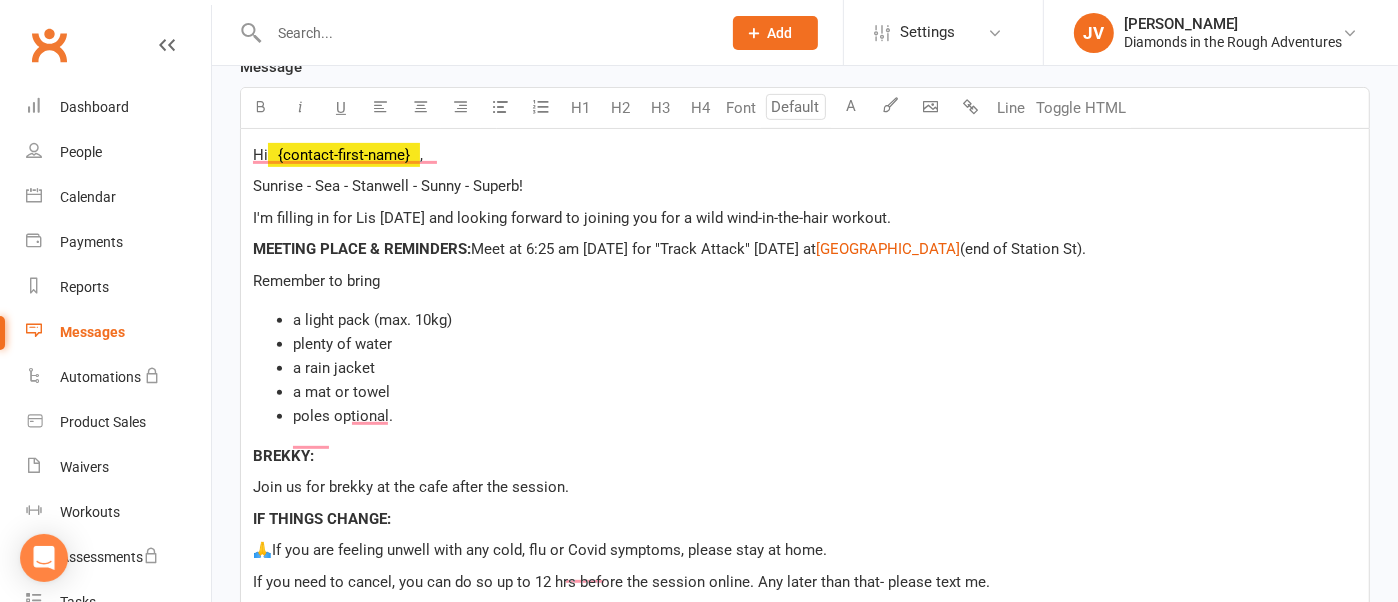 click on "Meet at 6:25 am [DATE] for "Track Attack" [DATE] at" at bounding box center [643, 249] 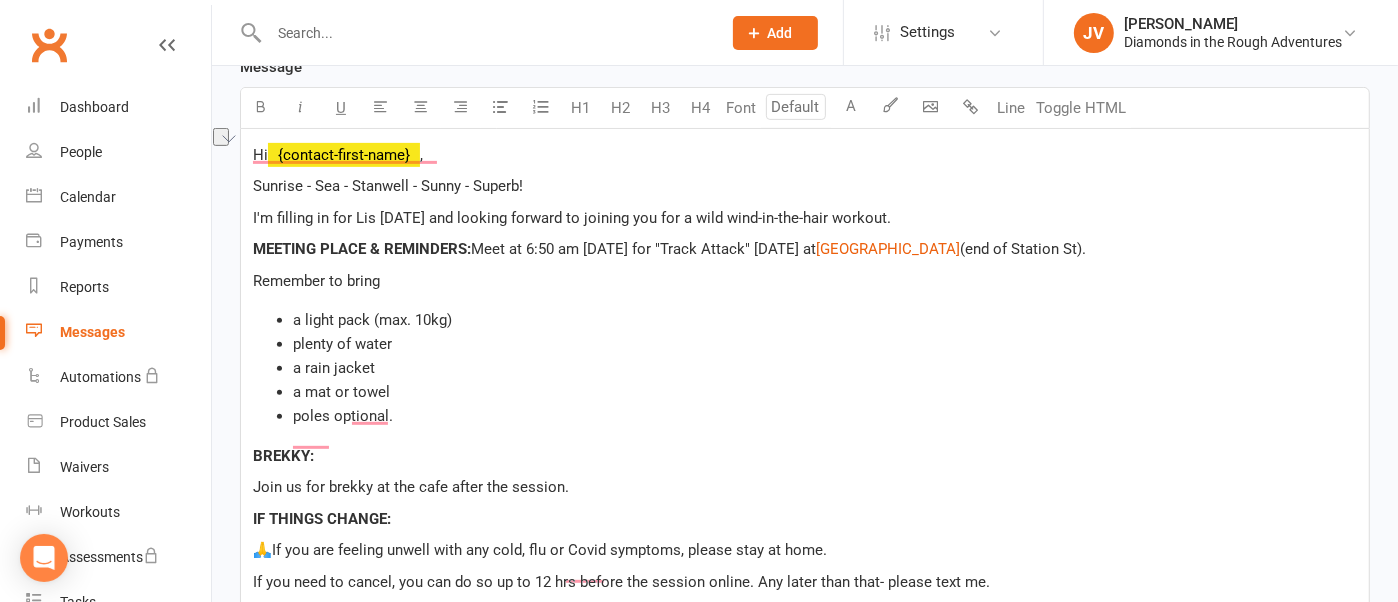 drag, startPoint x: 610, startPoint y: 266, endPoint x: 435, endPoint y: 272, distance: 175.10283 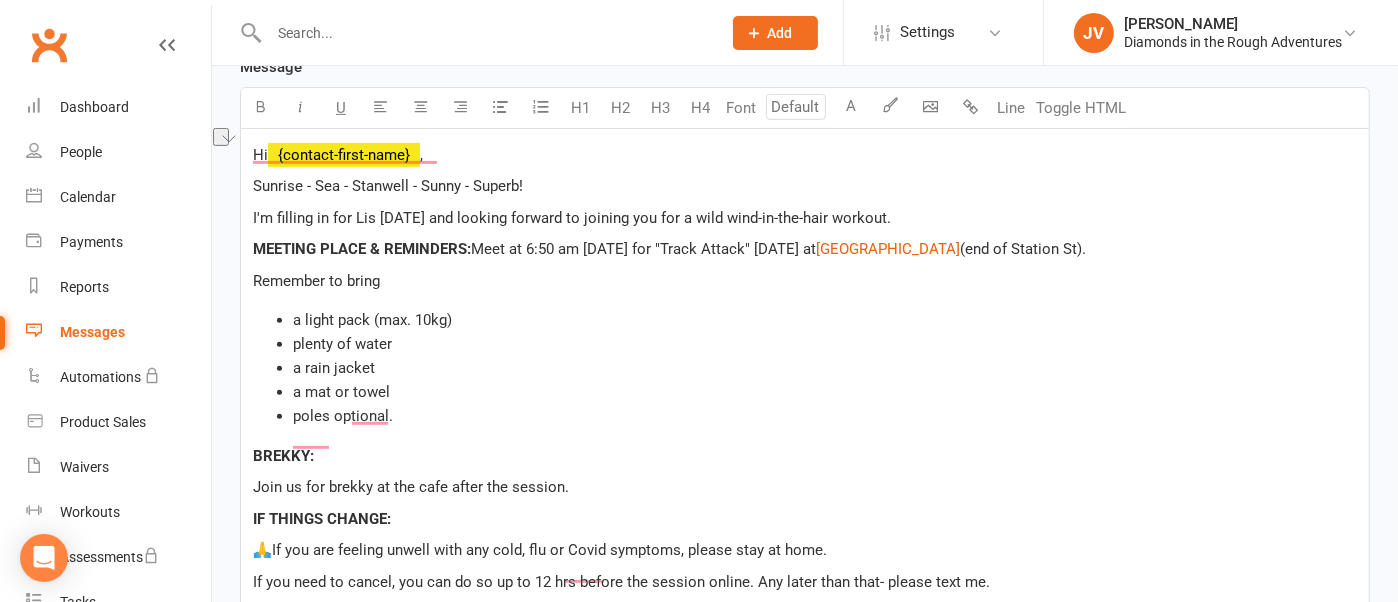 click on "Meet at 6:50 am [DATE] for "Track Attack" [DATE] at" at bounding box center (643, 249) 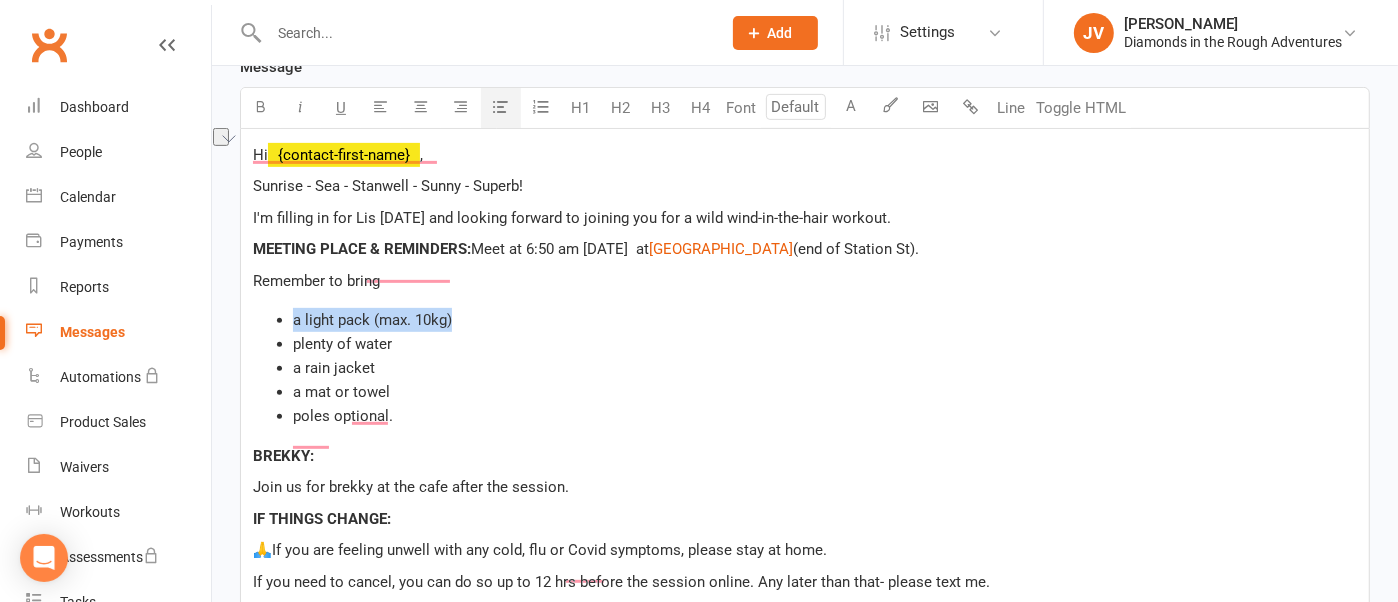 drag, startPoint x: 460, startPoint y: 339, endPoint x: 275, endPoint y: 336, distance: 185.02432 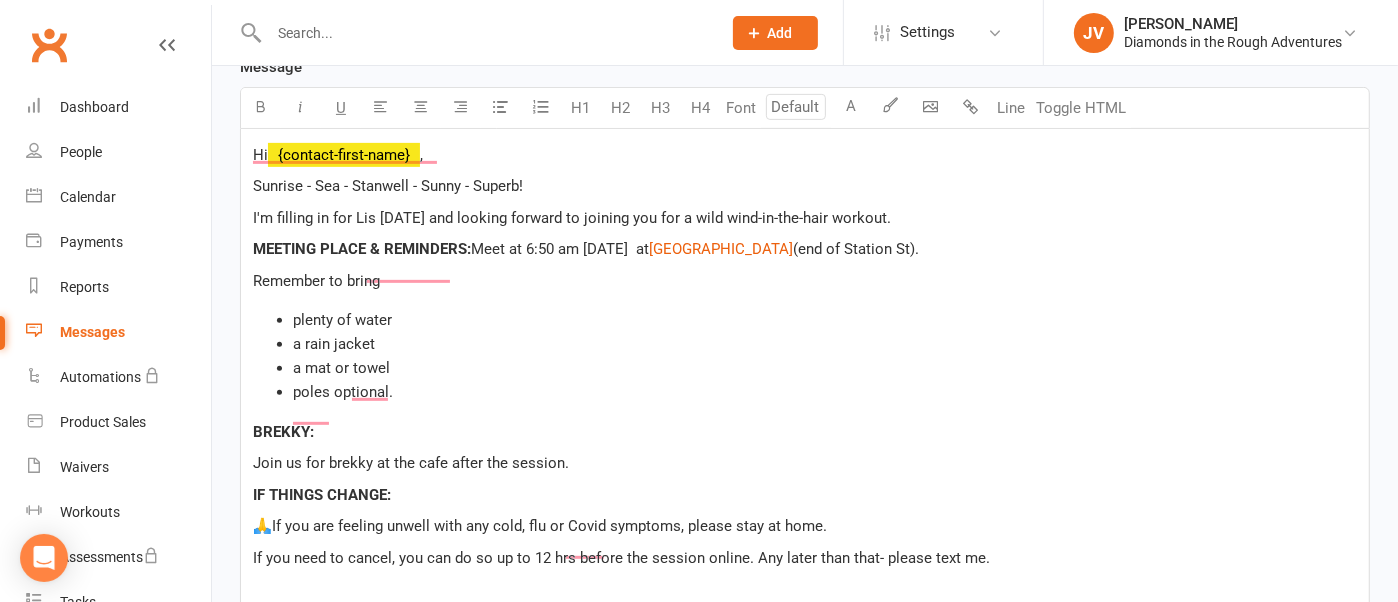scroll, scrollTop: 750, scrollLeft: 0, axis: vertical 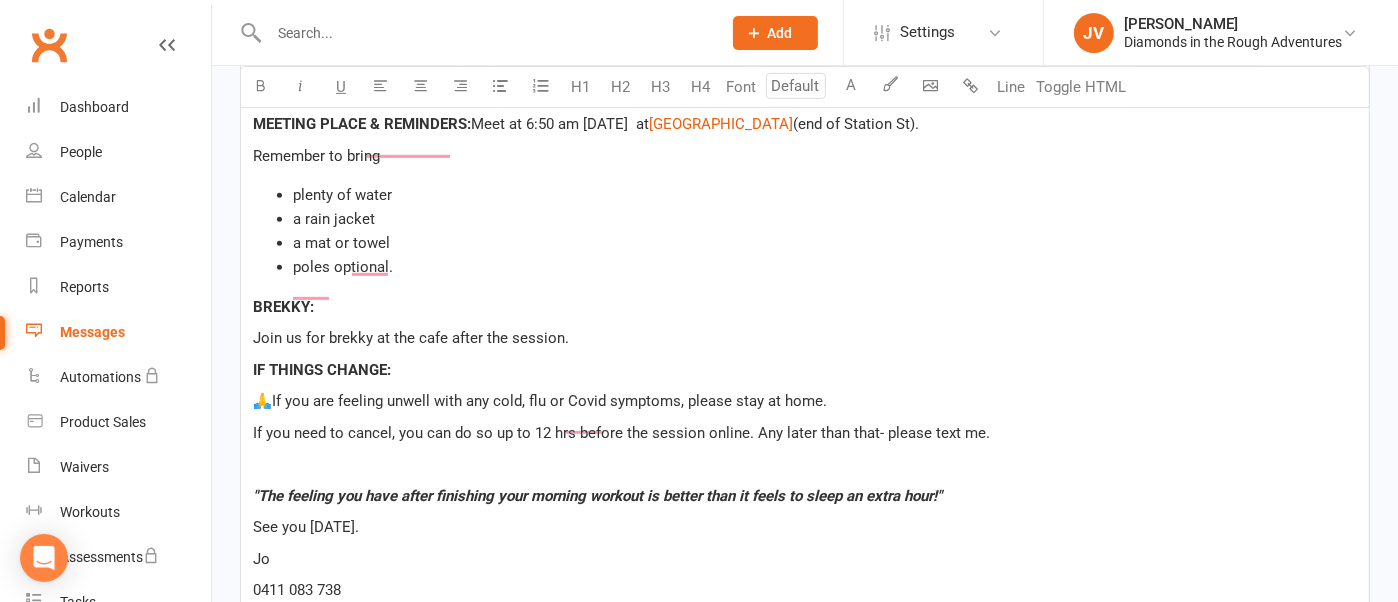 click on "Join us for brekky at the cafe after the session." at bounding box center (411, 338) 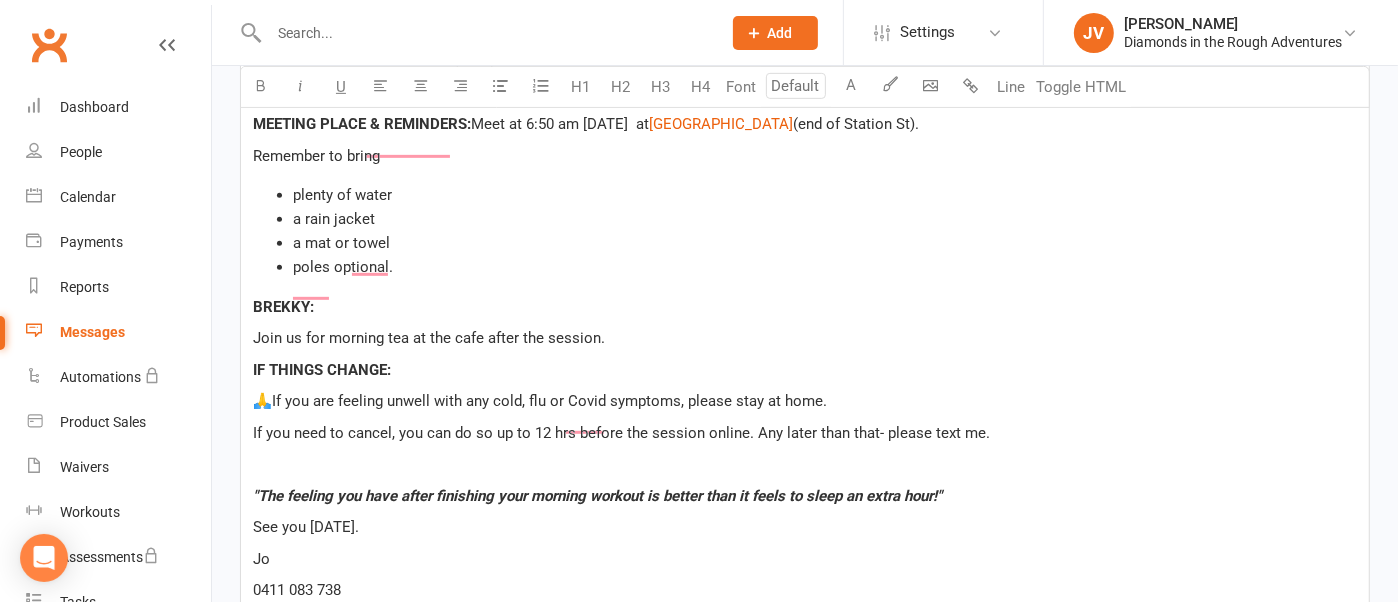 click on "Join us for morning tea at the cafe after the session." at bounding box center (429, 338) 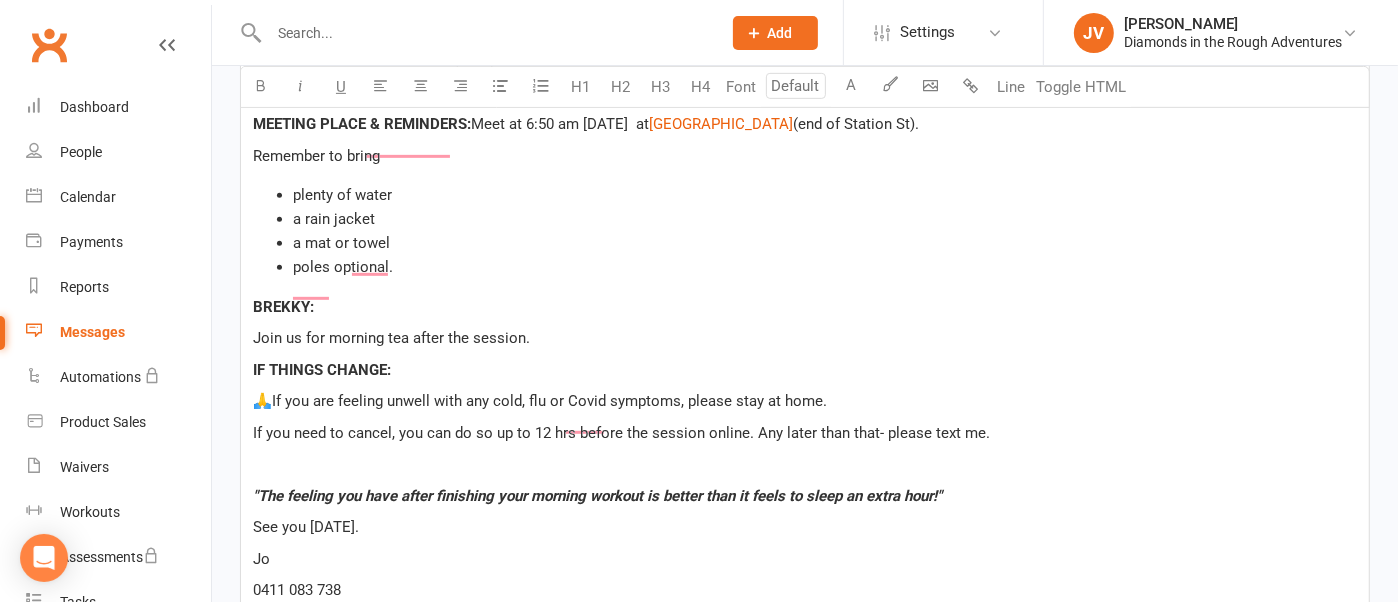 click on "Join us for morning tea after the session." at bounding box center [391, 338] 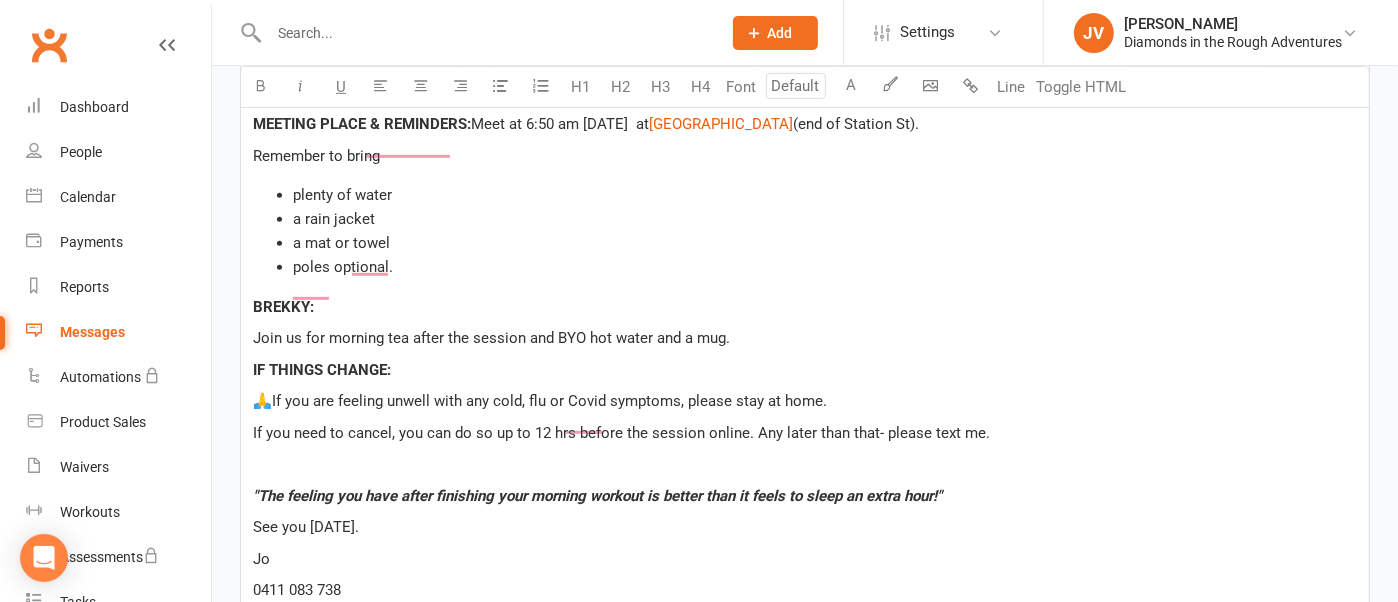 scroll, scrollTop: 875, scrollLeft: 0, axis: vertical 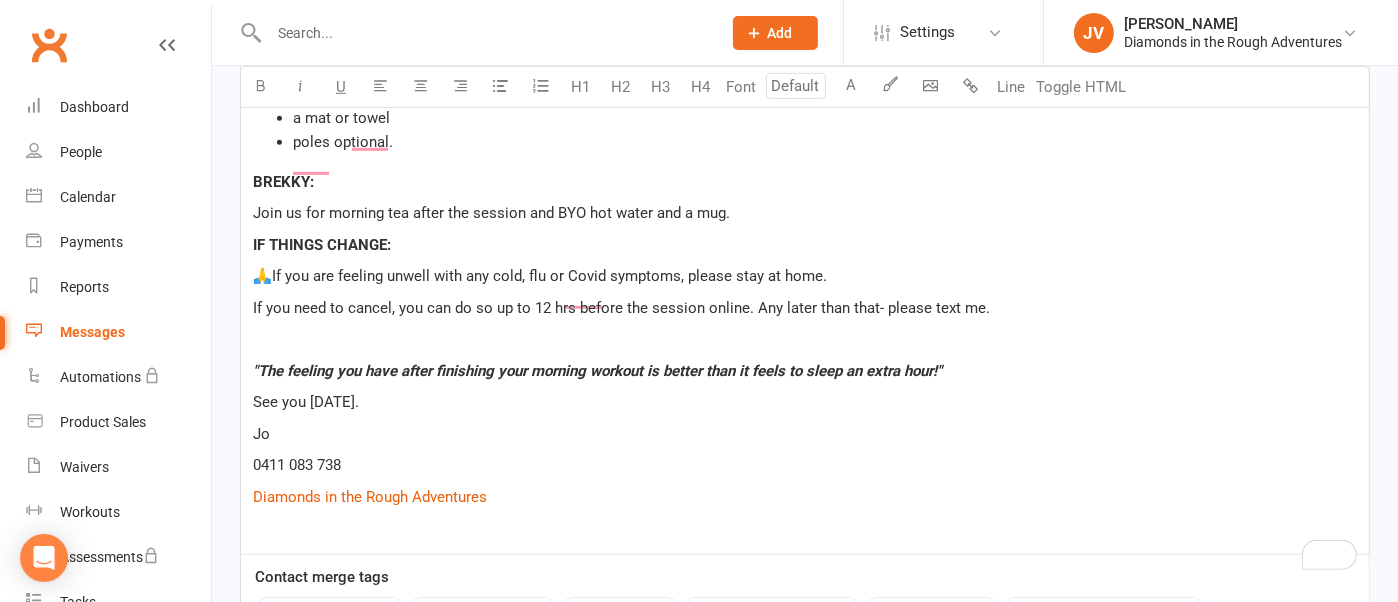 click at bounding box center [255, 339] 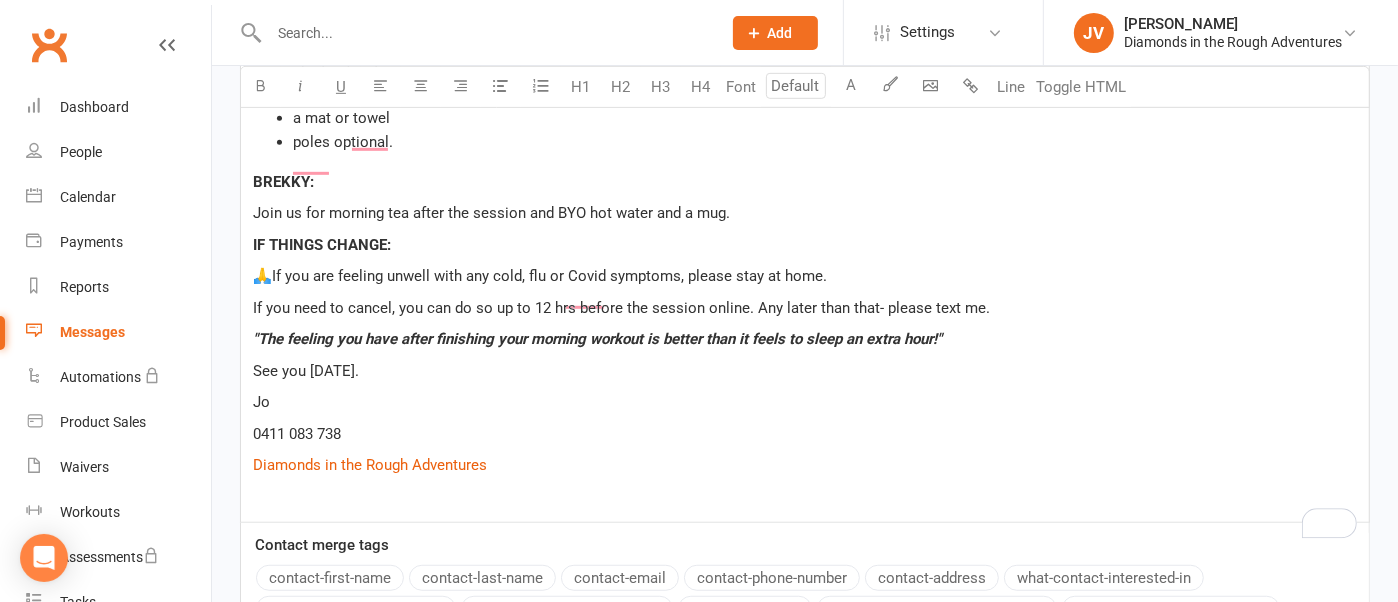 click at bounding box center (805, 497) 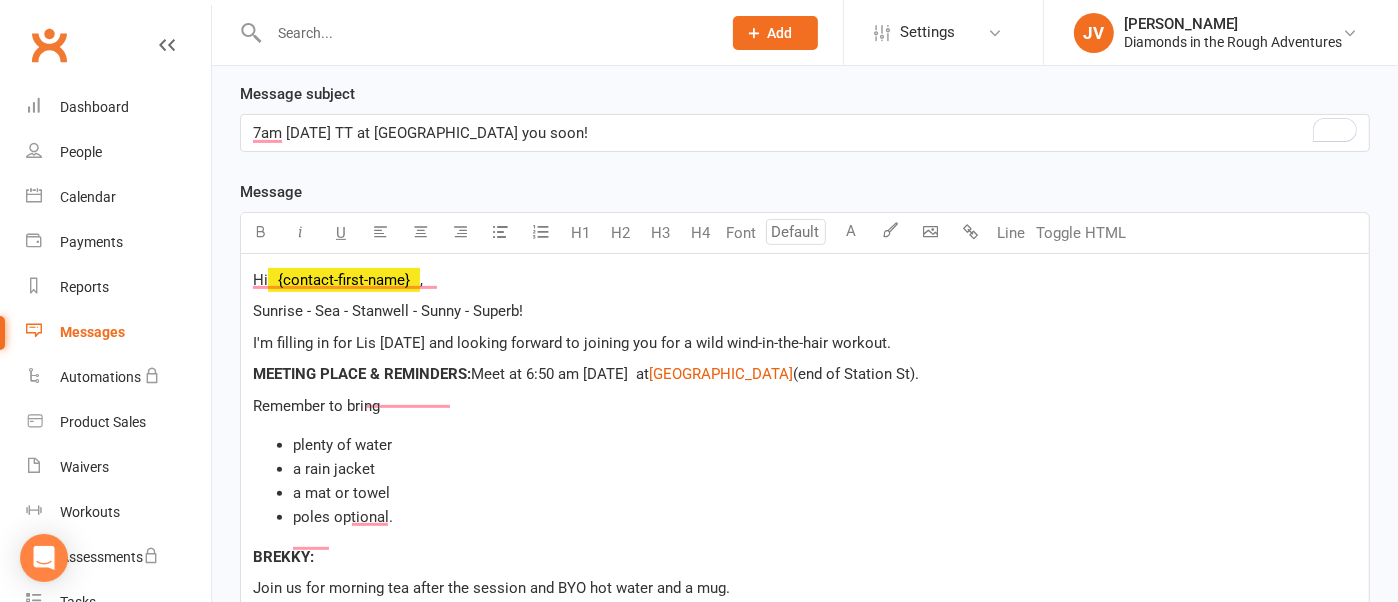 scroll, scrollTop: 750, scrollLeft: 0, axis: vertical 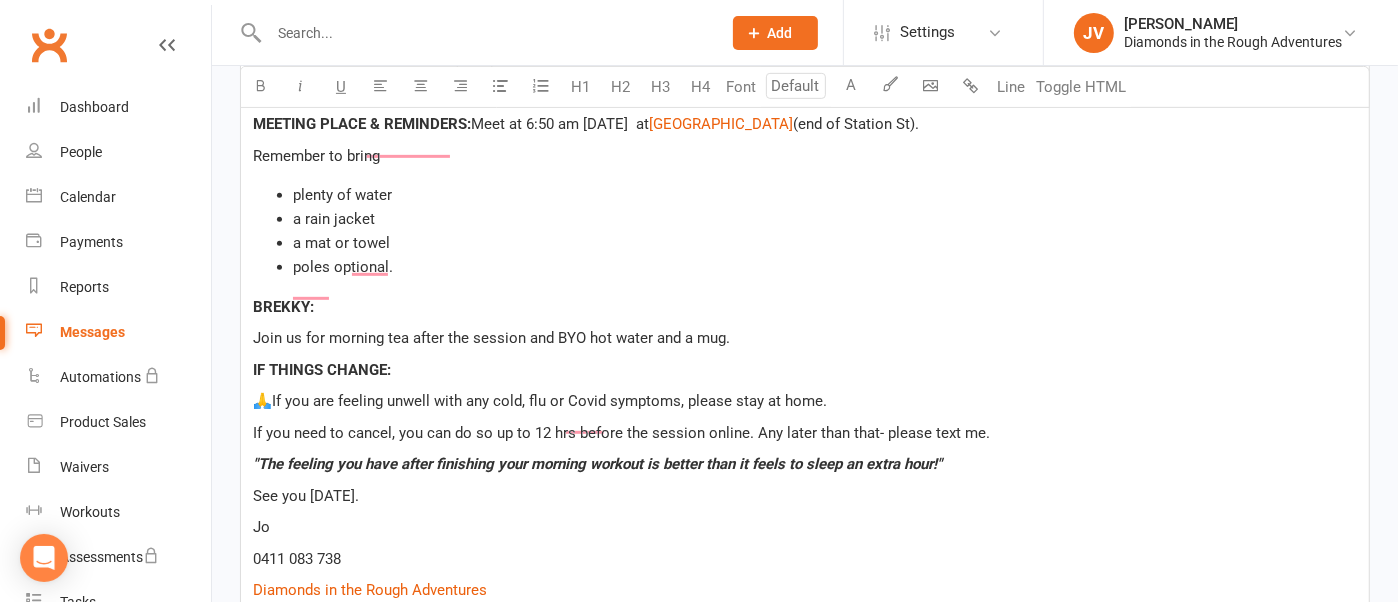 click on "Join us for morning tea after the session and BYO hot water and a mug." at bounding box center [491, 338] 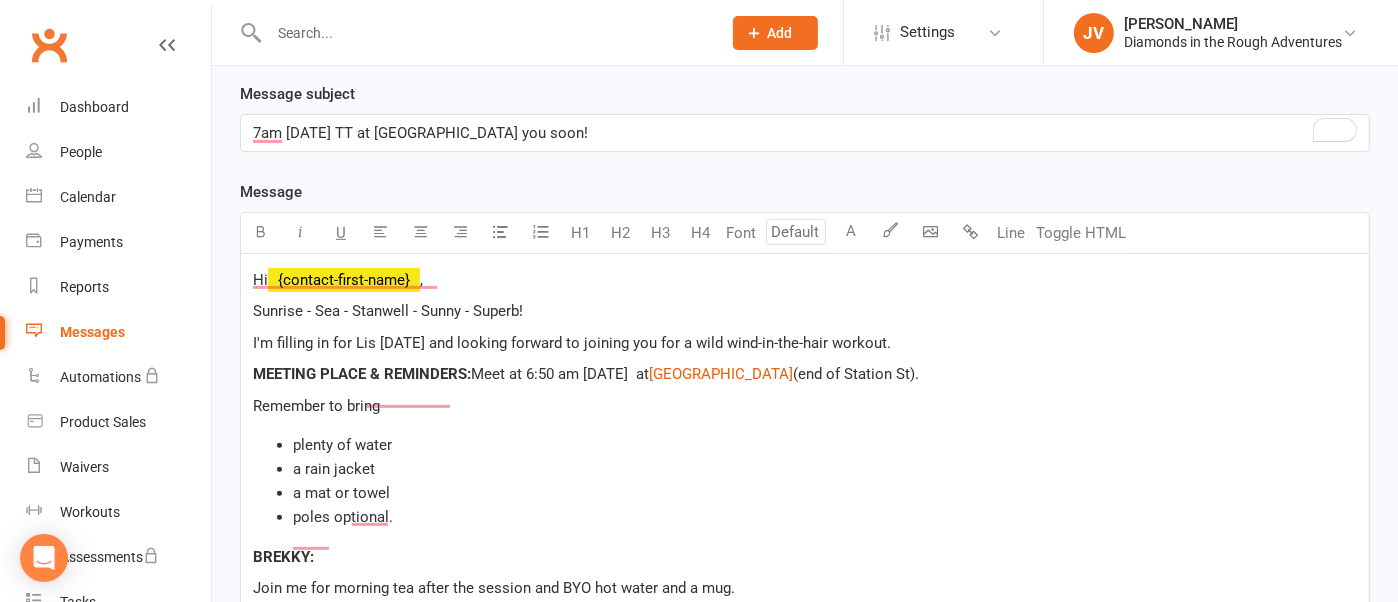 scroll, scrollTop: 625, scrollLeft: 0, axis: vertical 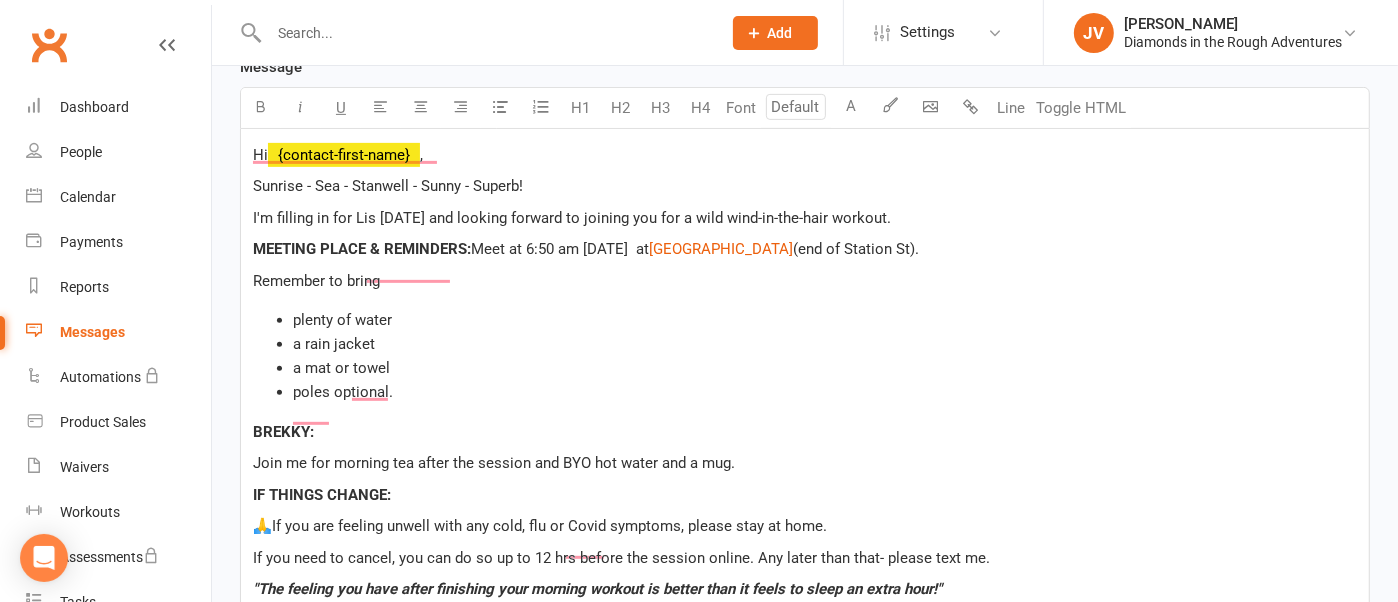 click on "I'm filling in for Lis [DATE] and looking forward to joining you for a wild wind-in-the-hair workout." at bounding box center [572, 218] 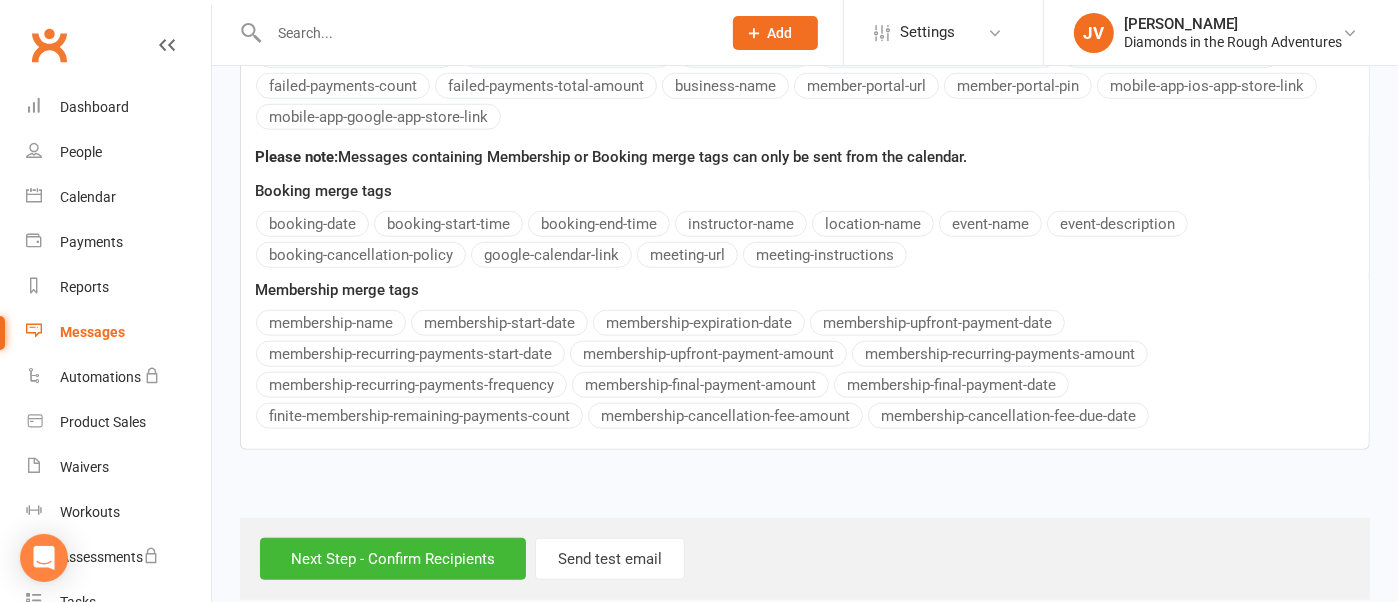 scroll, scrollTop: 1438, scrollLeft: 0, axis: vertical 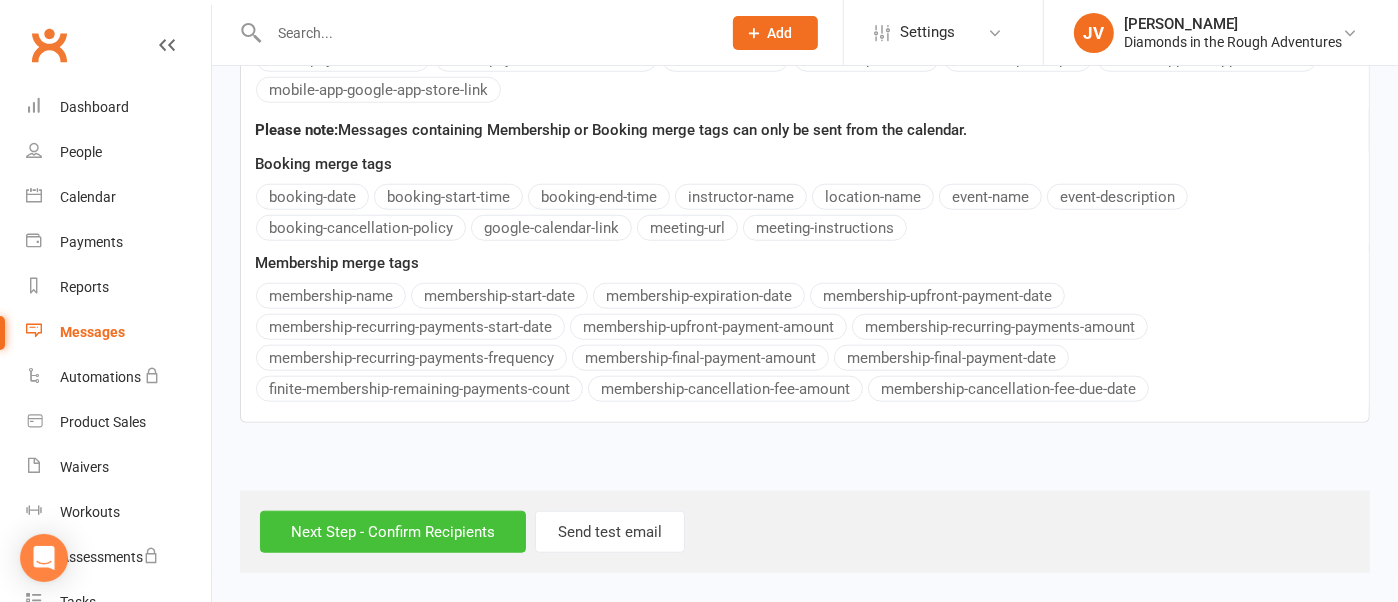 click on "Next Step - Confirm Recipients" at bounding box center (393, 532) 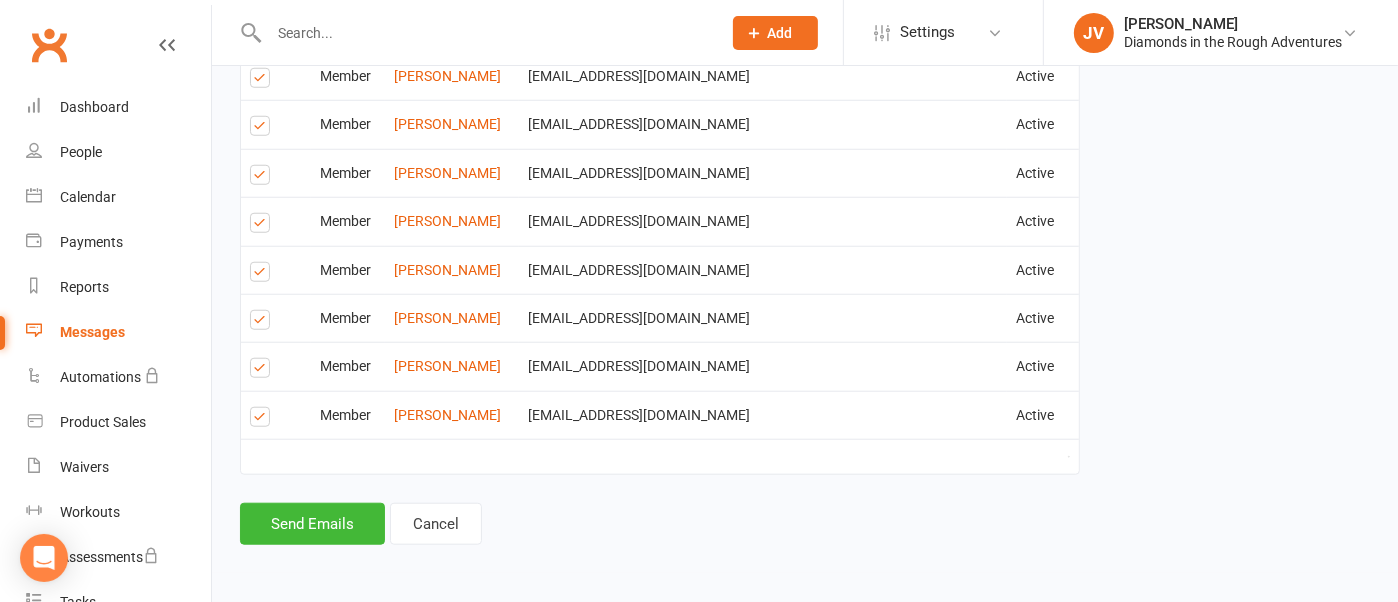 scroll, scrollTop: 1384, scrollLeft: 0, axis: vertical 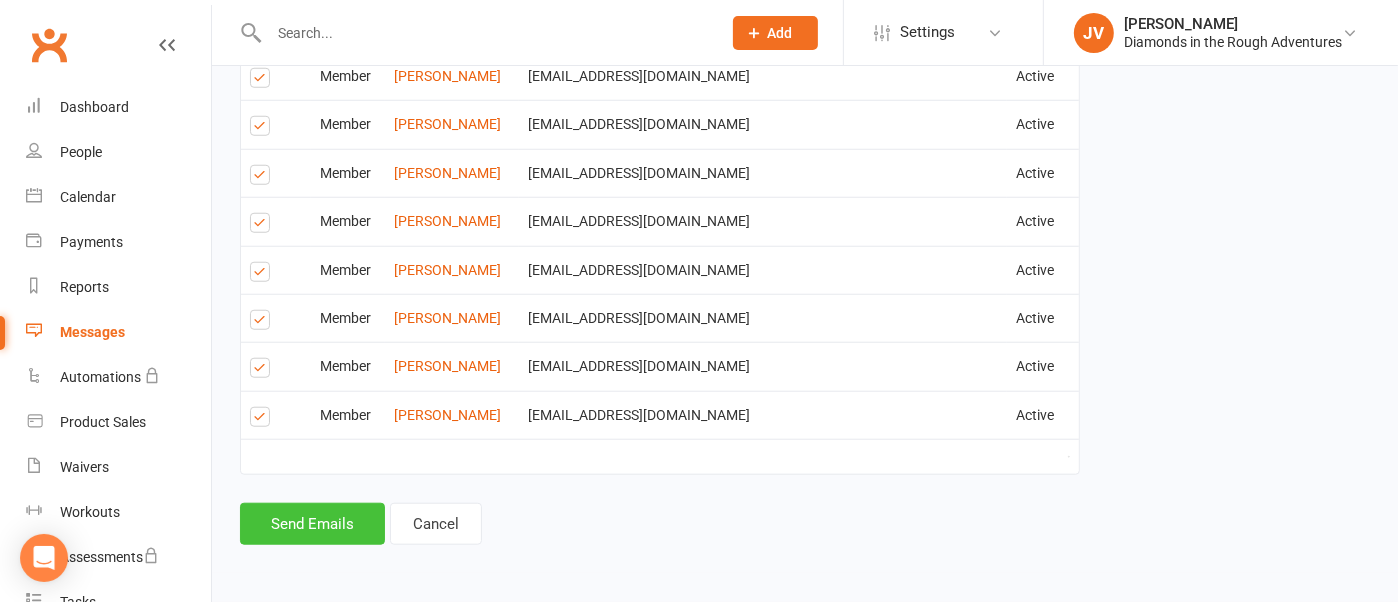 click on "Send Emails" at bounding box center [312, 524] 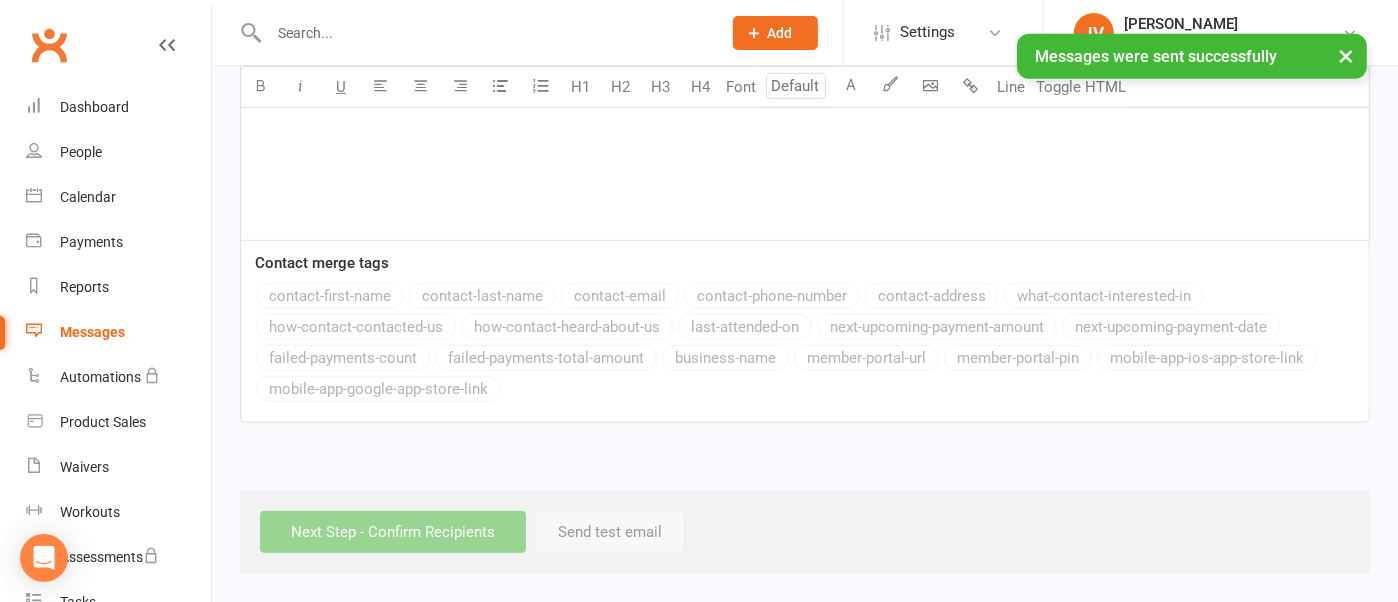 scroll, scrollTop: 0, scrollLeft: 0, axis: both 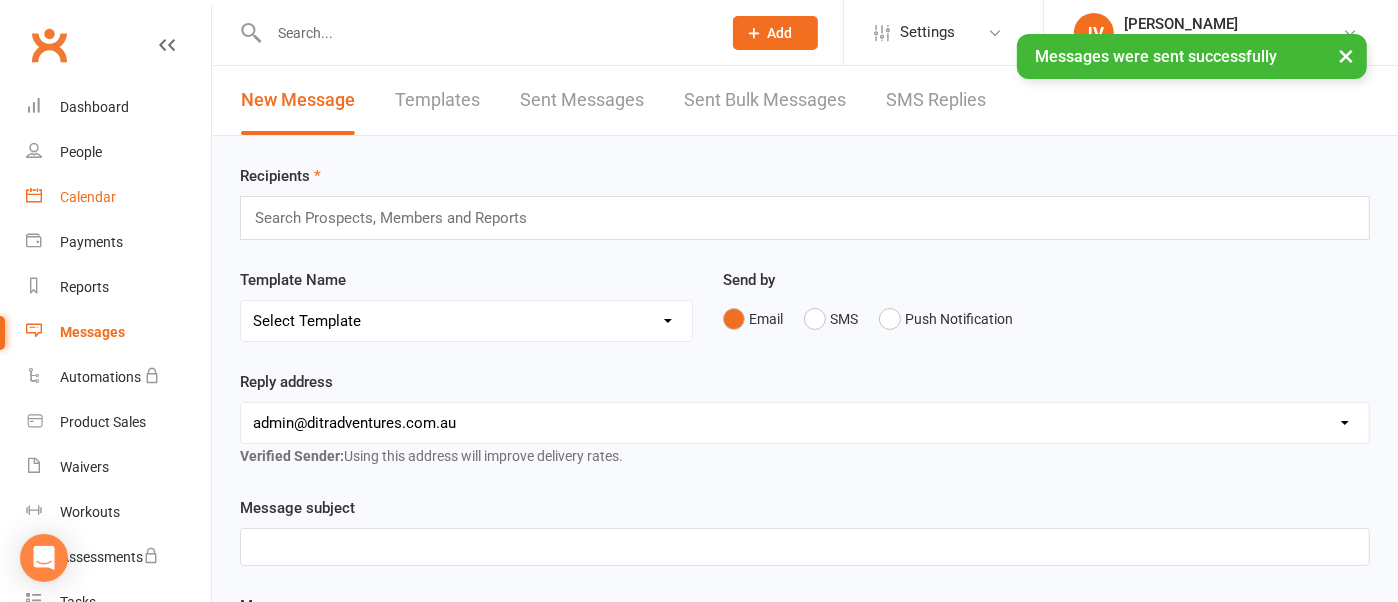 click on "Calendar" at bounding box center [88, 197] 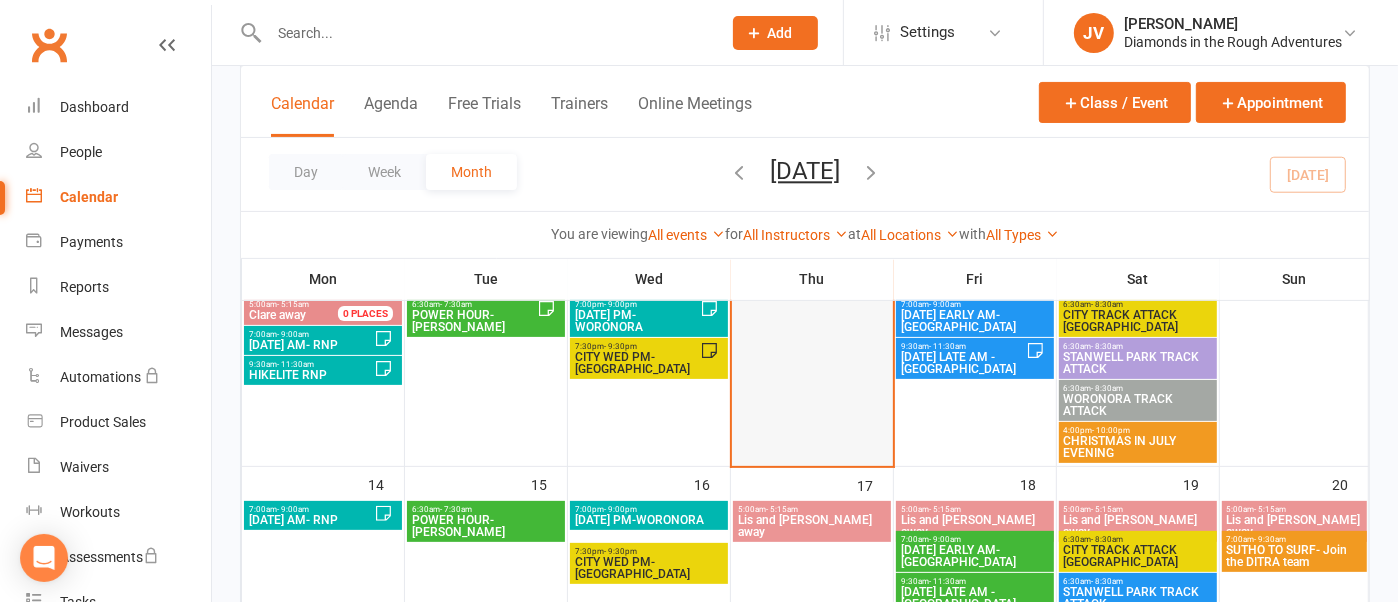 scroll, scrollTop: 375, scrollLeft: 0, axis: vertical 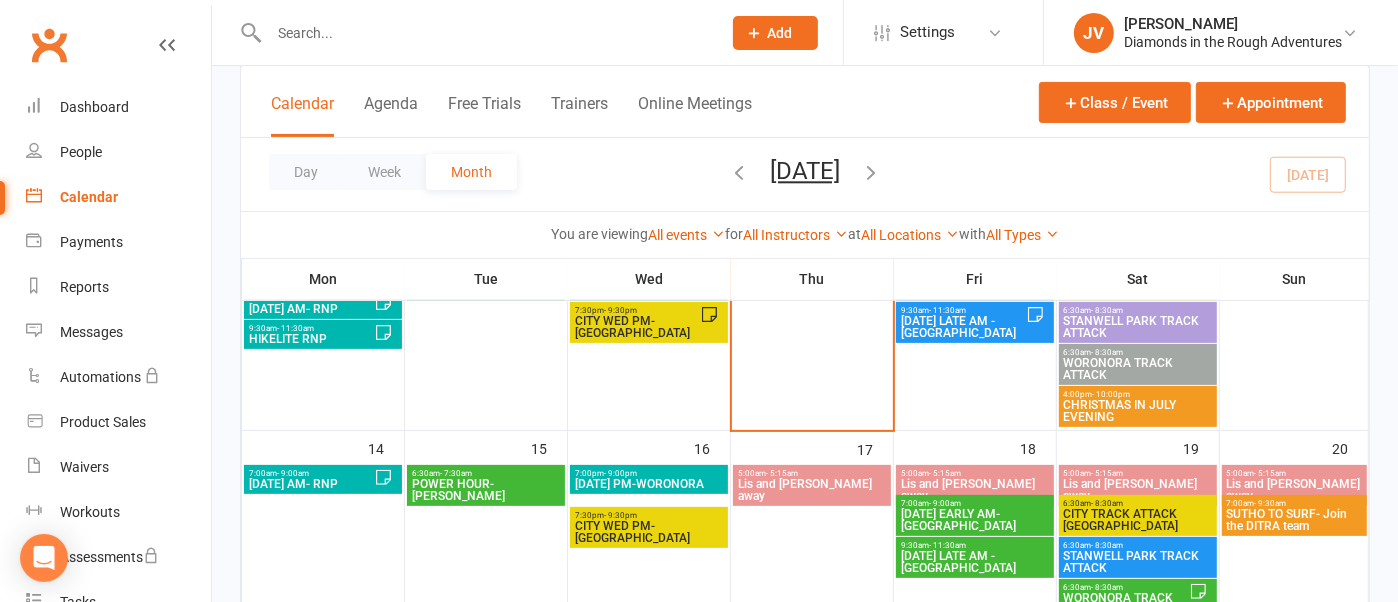 click on "[DATE] LATE AM -[GEOGRAPHIC_DATA]" at bounding box center (963, 327) 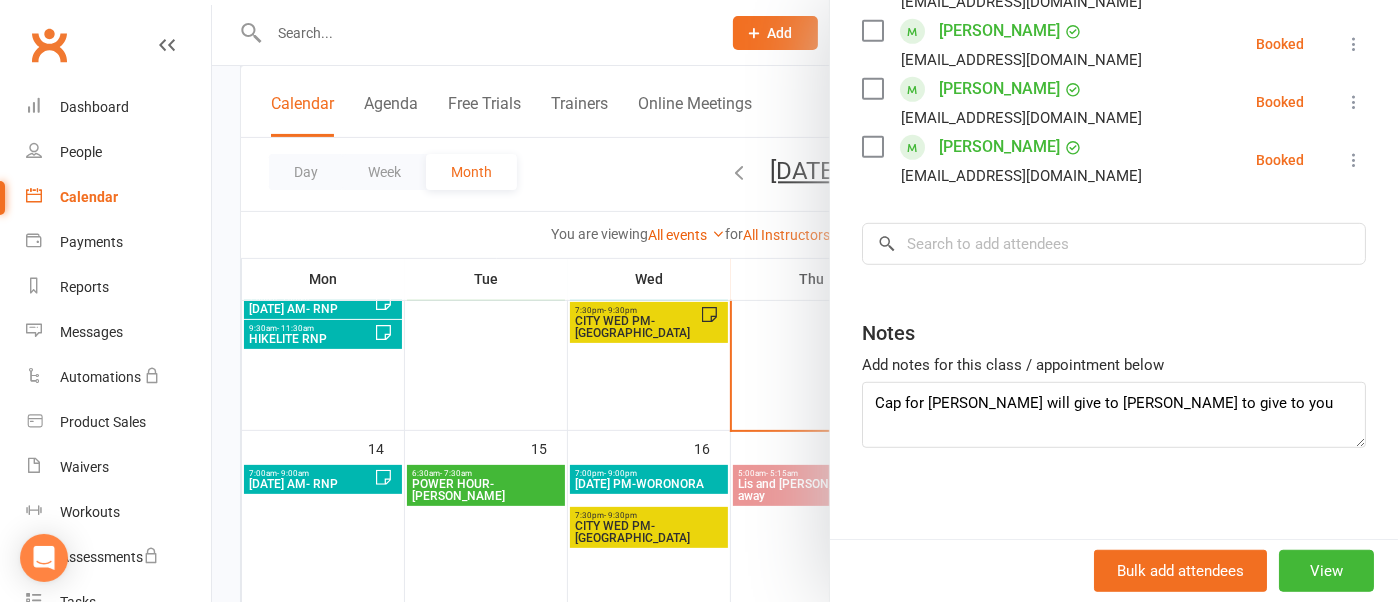scroll, scrollTop: 885, scrollLeft: 0, axis: vertical 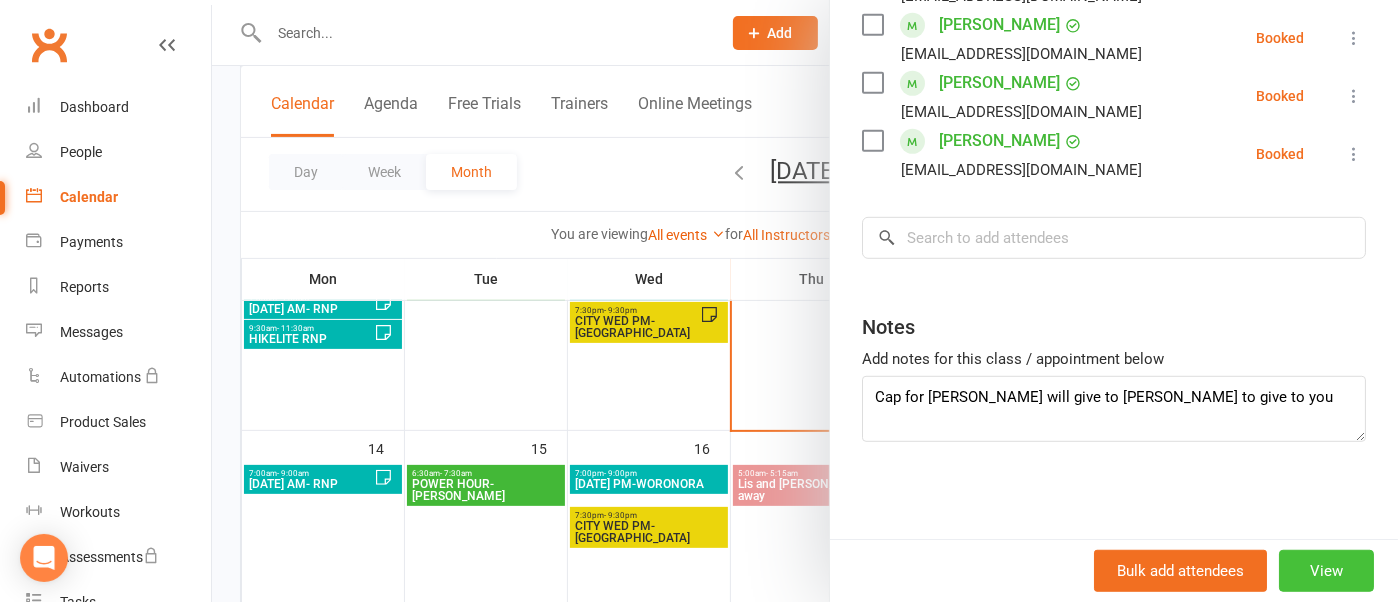 click on "View" at bounding box center [1326, 571] 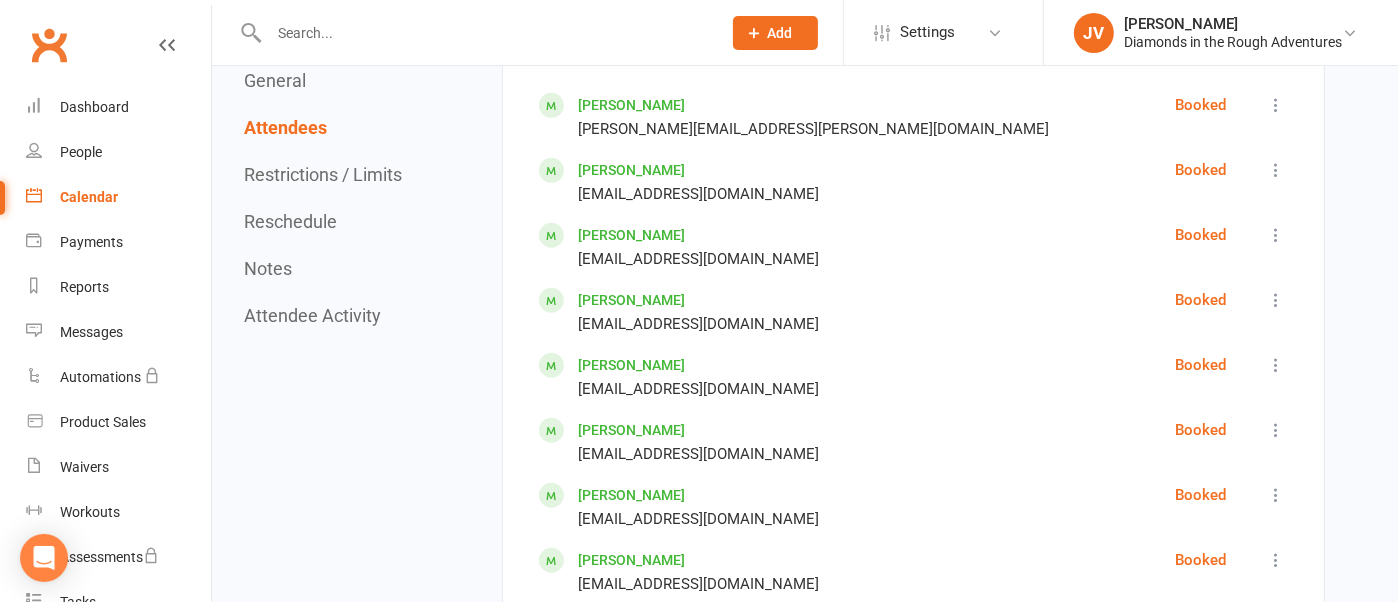 scroll, scrollTop: 708, scrollLeft: 0, axis: vertical 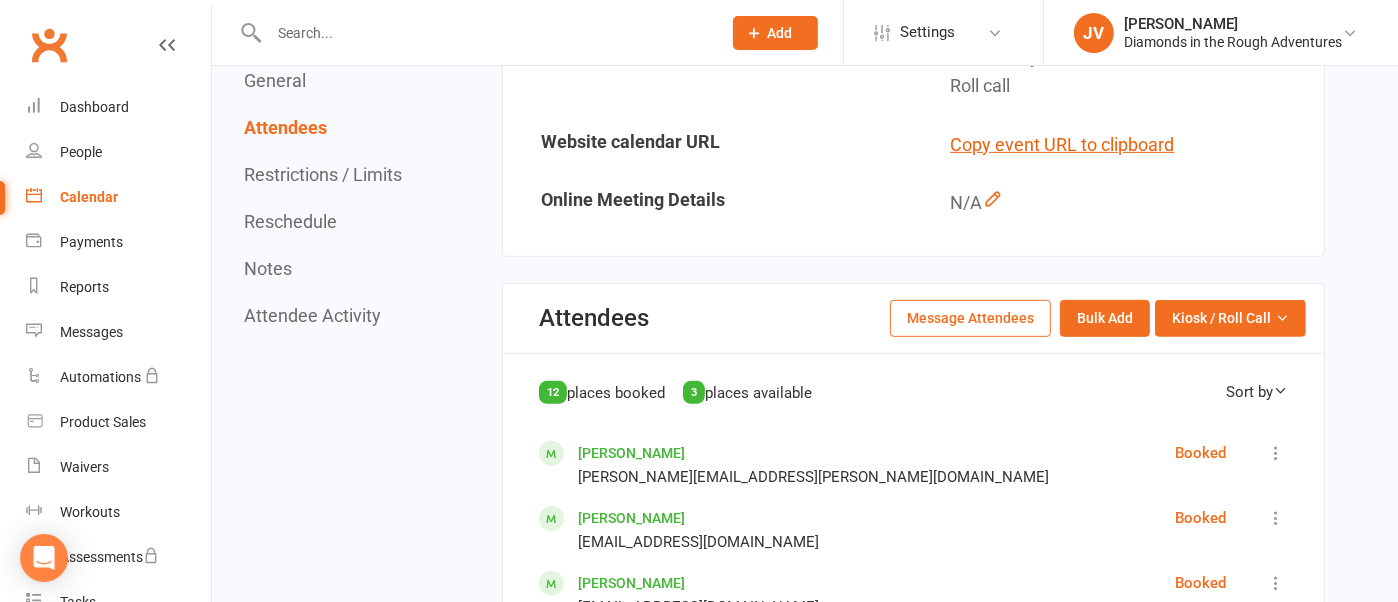 click on "Message Attendees" at bounding box center [970, 318] 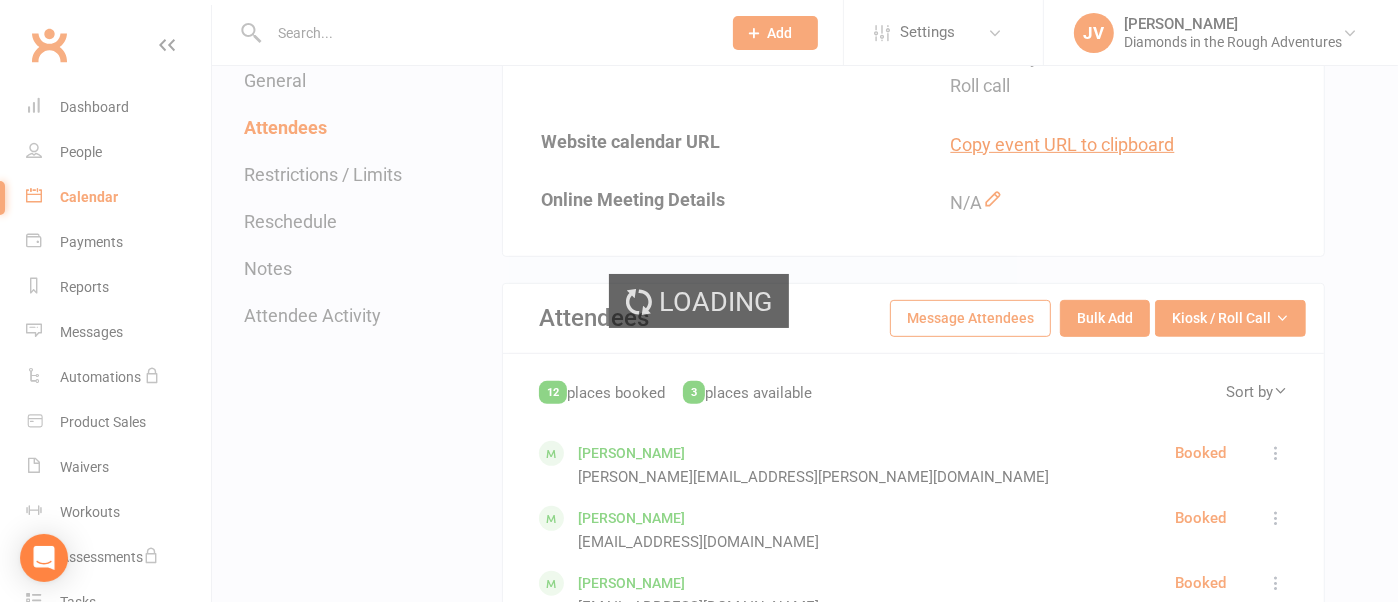 scroll, scrollTop: 0, scrollLeft: 0, axis: both 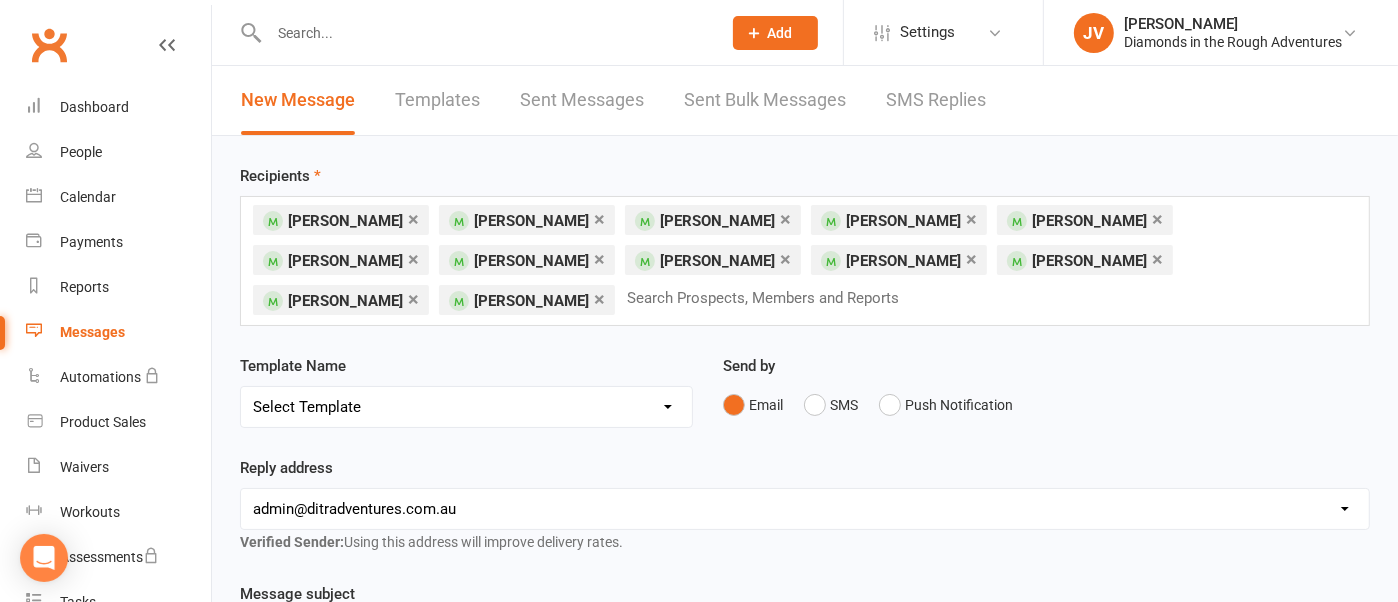 click on "Select Template [Email] come back [Push Notification] Push Notification Template Test [Email] Xmas in [DATE] [Email] DITRA Trip Welcome [Email] DITRA Trip Welcome - BEST OF BIBBULMUN [Email] DITRA Trip Welcome - BUNGLES [Email] DITRA Trip Welcome - KAKADU [Email] DITRA Trip Welcome - [GEOGRAPHIC_DATA] and [GEOGRAPHIC_DATA] [Email] DITRA Trip Welcome - [PERSON_NAME]  & [GEOGRAPHIC_DATA] [Email] DITRA Trip Welcome - WALLS OF [GEOGRAPHIC_DATA] [Email] Trip Promo Code gift [Email] Trip Promo Code gift Kakadu [Email] SUZ SUN MORNING - LINLEY PT  [Email] SUZ WED NIGHT - BIRCHGROVE [Email] SUZ WED Night - McMAHONS PT [Email] SUZ WED NITE - LINLEY PT [Email] SUZ WED NITE - WORONORA [Email] AA New Client- first BOT session [Email] FIRST REPLY to email or phone contact - Training [Email] THANK YOU New Membership sign up- [Email] The next step log in, membership and booking Info [Email] VERY FIRST EMAIL SENT to prospect- then attach the 3 documents [Email] wording of pdf welcome to DITRA- sent with first email [Email] [PERSON_NAME] - [DATE] 7 am @ [PERSON_NAME]" at bounding box center [466, 407] 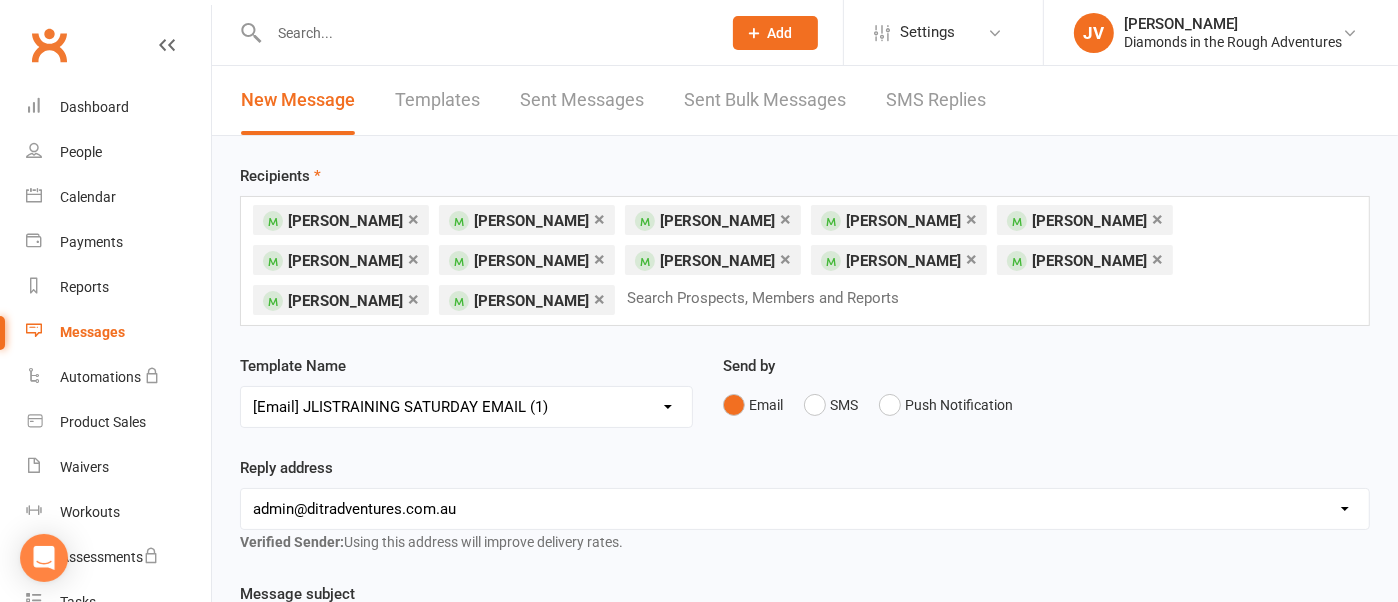 click on "Select Template [Email] come back [Push Notification] Push Notification Template Test [Email] Xmas in [DATE] [Email] DITRA Trip Welcome [Email] DITRA Trip Welcome - BEST OF BIBBULMUN [Email] DITRA Trip Welcome - BUNGLES [Email] DITRA Trip Welcome - KAKADU [Email] DITRA Trip Welcome - [GEOGRAPHIC_DATA] and [GEOGRAPHIC_DATA] [Email] DITRA Trip Welcome - [PERSON_NAME]  & [GEOGRAPHIC_DATA] [Email] DITRA Trip Welcome - WALLS OF [GEOGRAPHIC_DATA] [Email] Trip Promo Code gift [Email] Trip Promo Code gift Kakadu [Email] SUZ SUN MORNING - LINLEY PT  [Email] SUZ WED NIGHT - BIRCHGROVE [Email] SUZ WED Night - McMAHONS PT [Email] SUZ WED NITE - LINLEY PT [Email] SUZ WED NITE - WORONORA [Email] AA New Client- first BOT session [Email] FIRST REPLY to email or phone contact - Training [Email] THANK YOU New Membership sign up- [Email] The next step log in, membership and booking Info [Email] VERY FIRST EMAIL SENT to prospect- then attach the 3 documents [Email] wording of pdf welcome to DITRA- sent with first email [Email] [PERSON_NAME] - [DATE] 7 am @ [PERSON_NAME]" at bounding box center [466, 407] 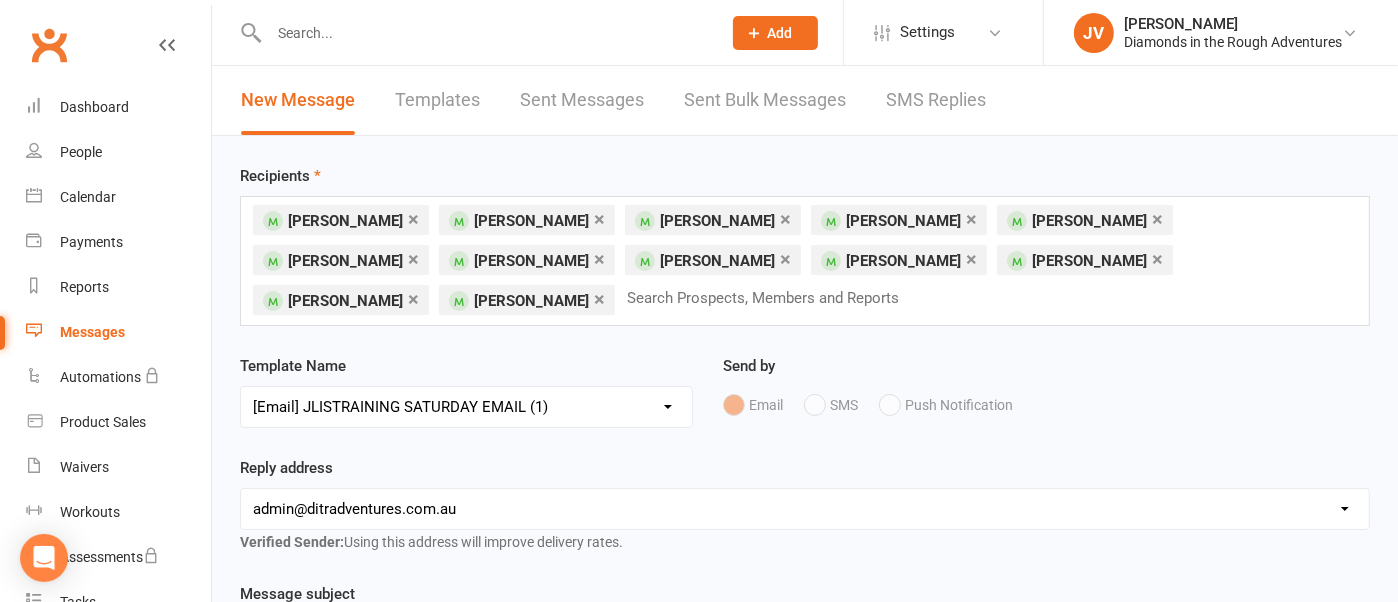 scroll, scrollTop: 125, scrollLeft: 0, axis: vertical 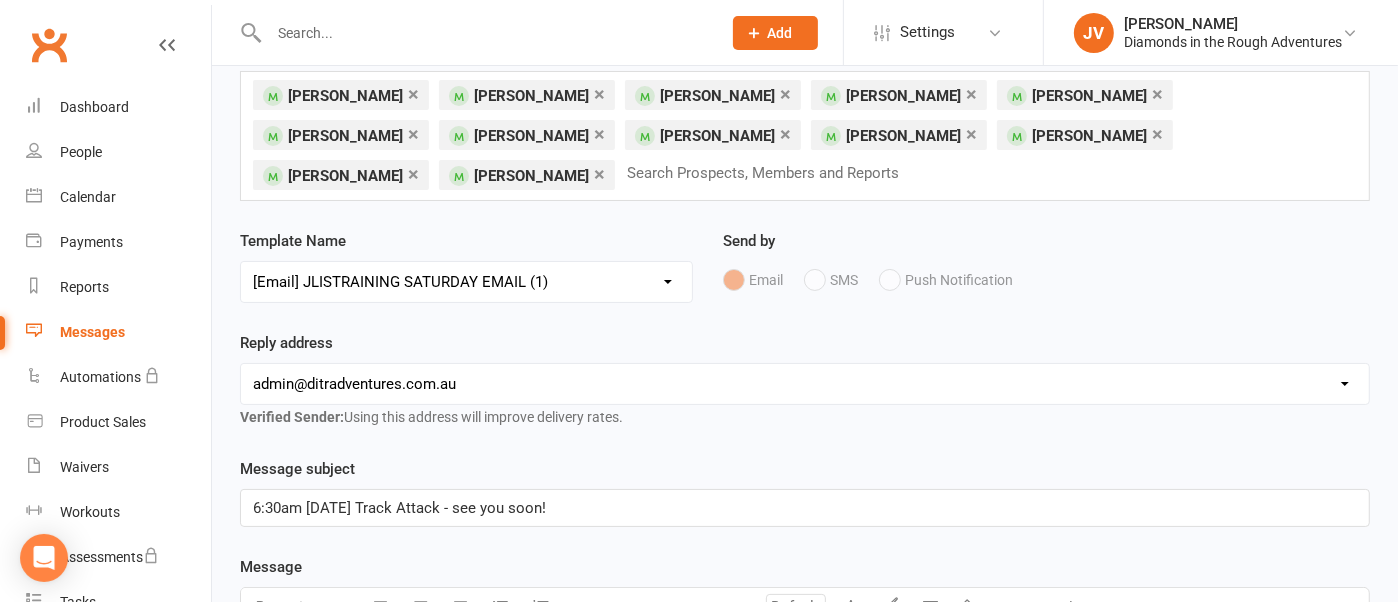 drag, startPoint x: 1345, startPoint y: 377, endPoint x: 1296, endPoint y: 378, distance: 49.010204 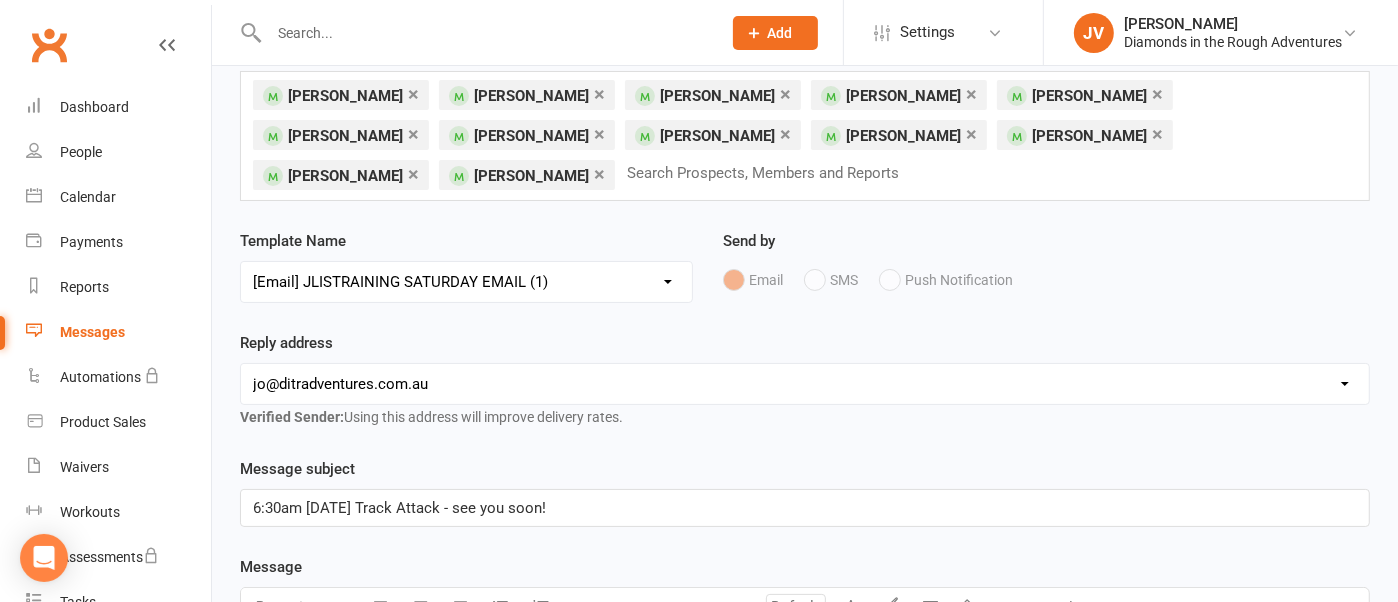 click on "[EMAIL_ADDRESS][DOMAIN_NAME] [EMAIL_ADDRESS][DOMAIN_NAME] [PERSON_NAME][EMAIL_ADDRESS][DOMAIN_NAME] [EMAIL_ADDRESS][DOMAIN_NAME]" at bounding box center [805, 384] 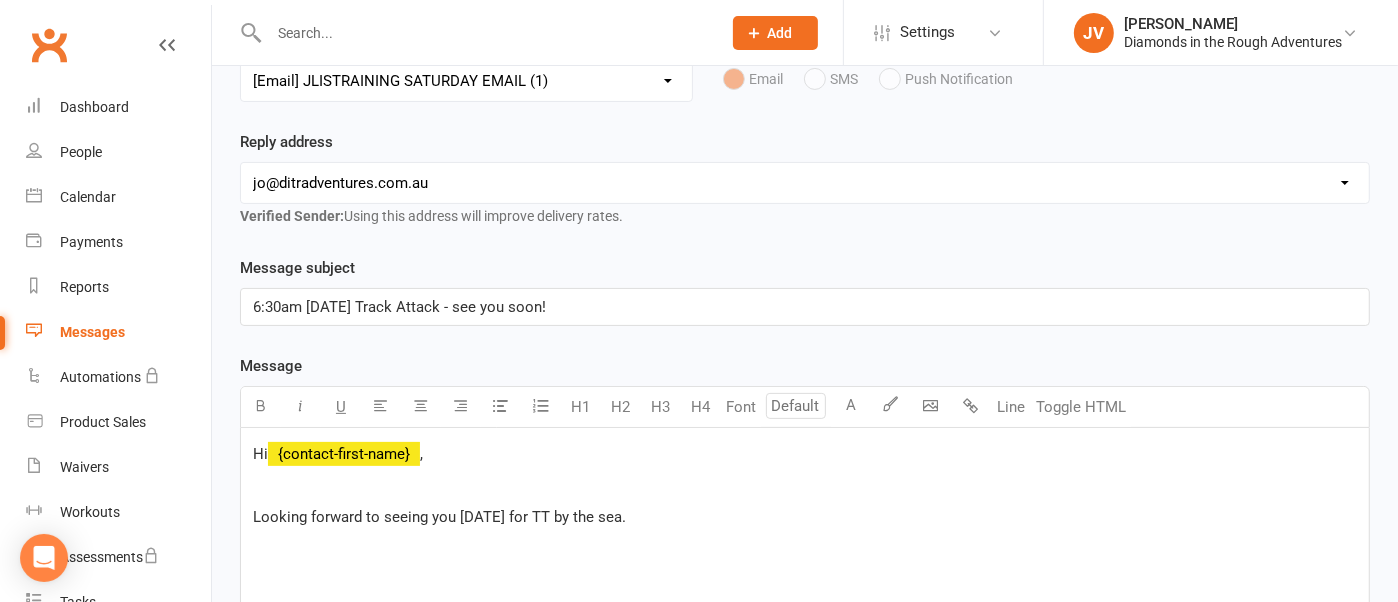 scroll, scrollTop: 375, scrollLeft: 0, axis: vertical 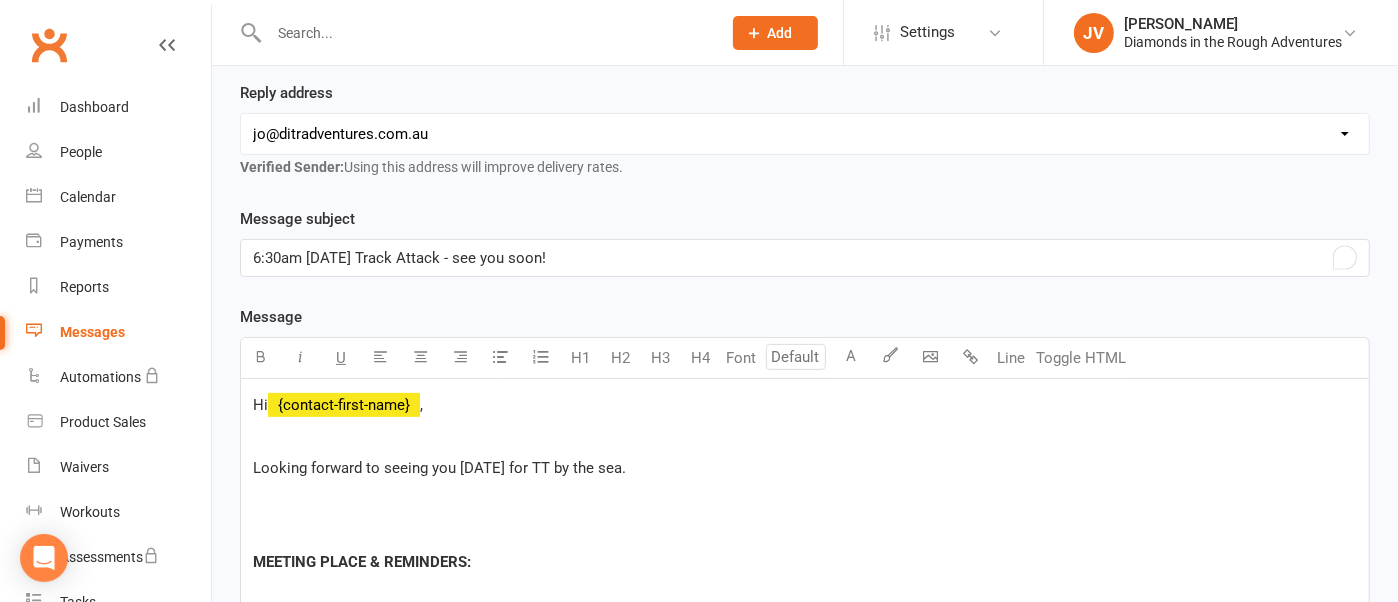 click on "6:30am [DATE] Track Attack - see you soon!" at bounding box center [399, 258] 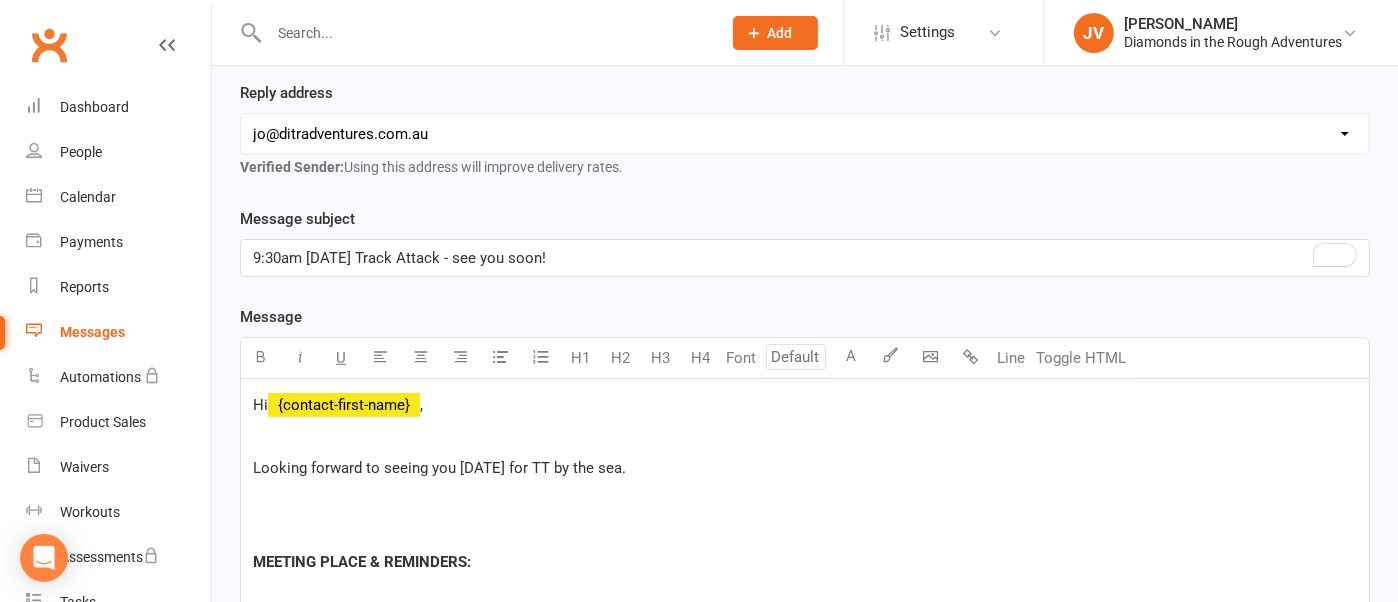 click on "9:30am [DATE] Track Attack - see you soon!" at bounding box center (399, 258) 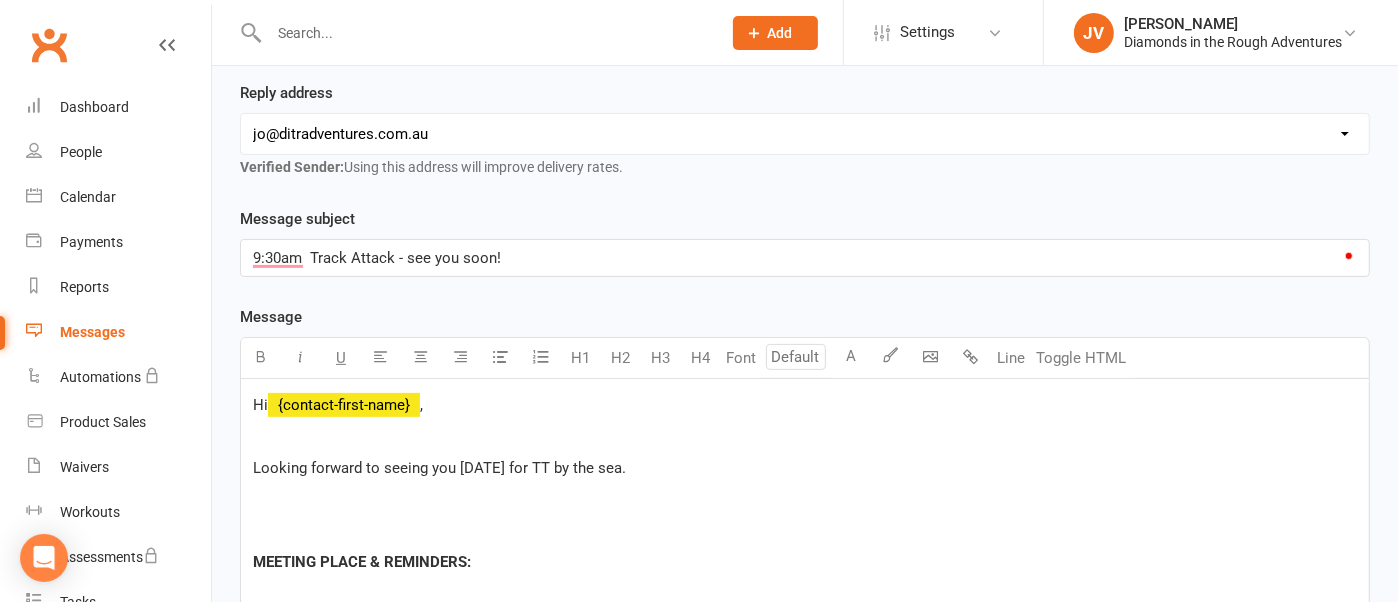type 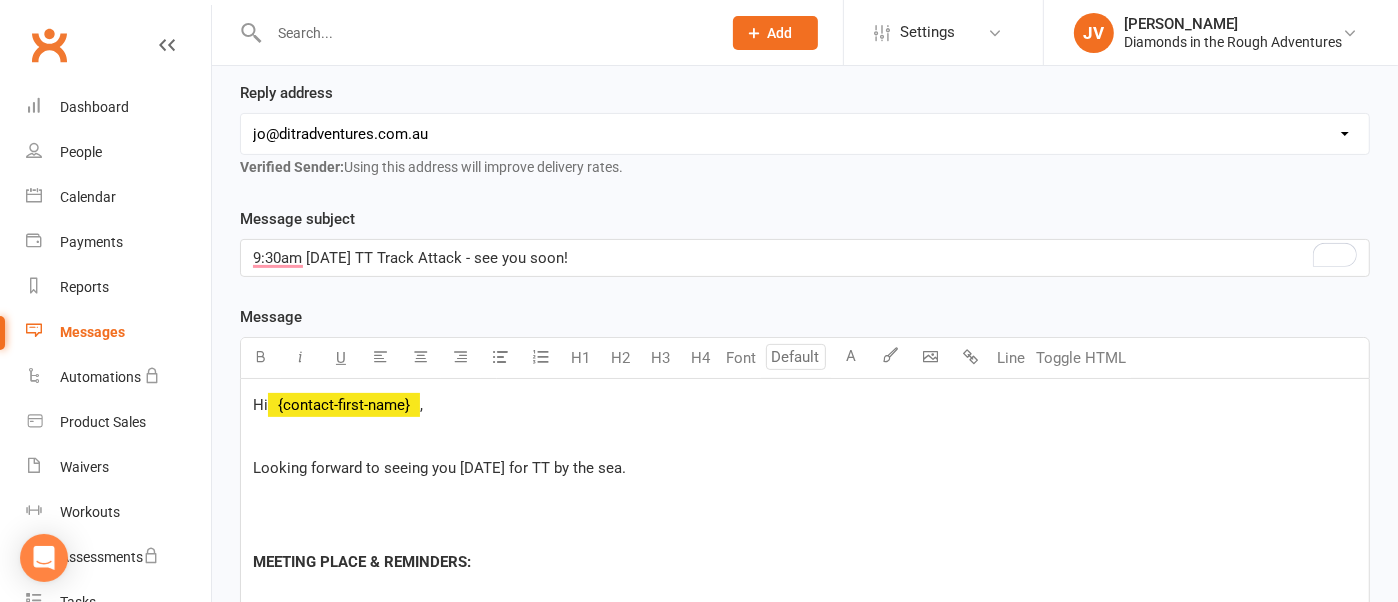 click on "9:30am [DATE] TT Track Attack - see you soon!" at bounding box center (410, 258) 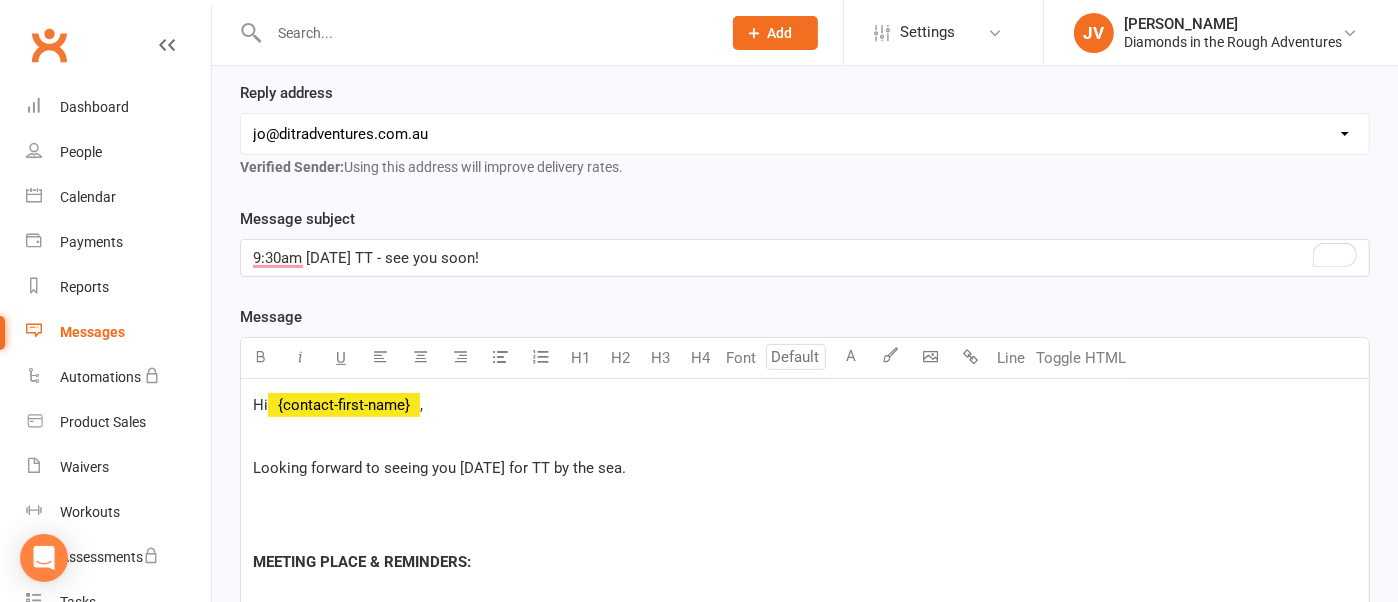click on "Looking forward to seeing you [DATE] for TT by the sea." at bounding box center (439, 468) 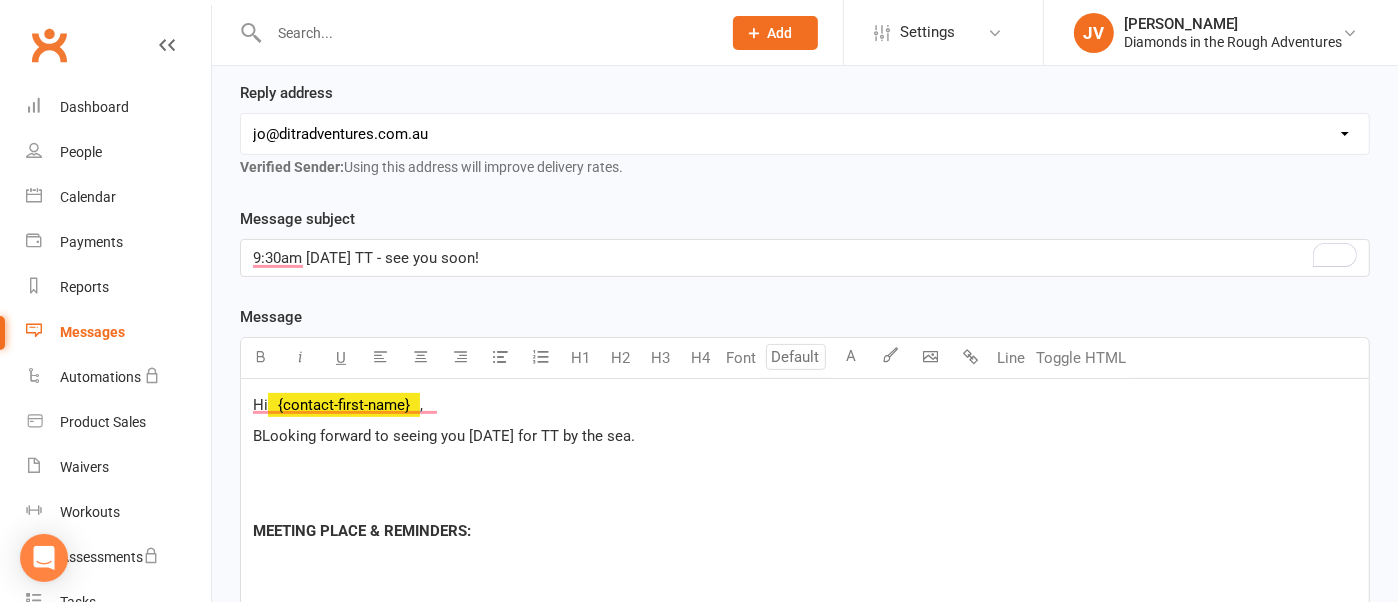 type 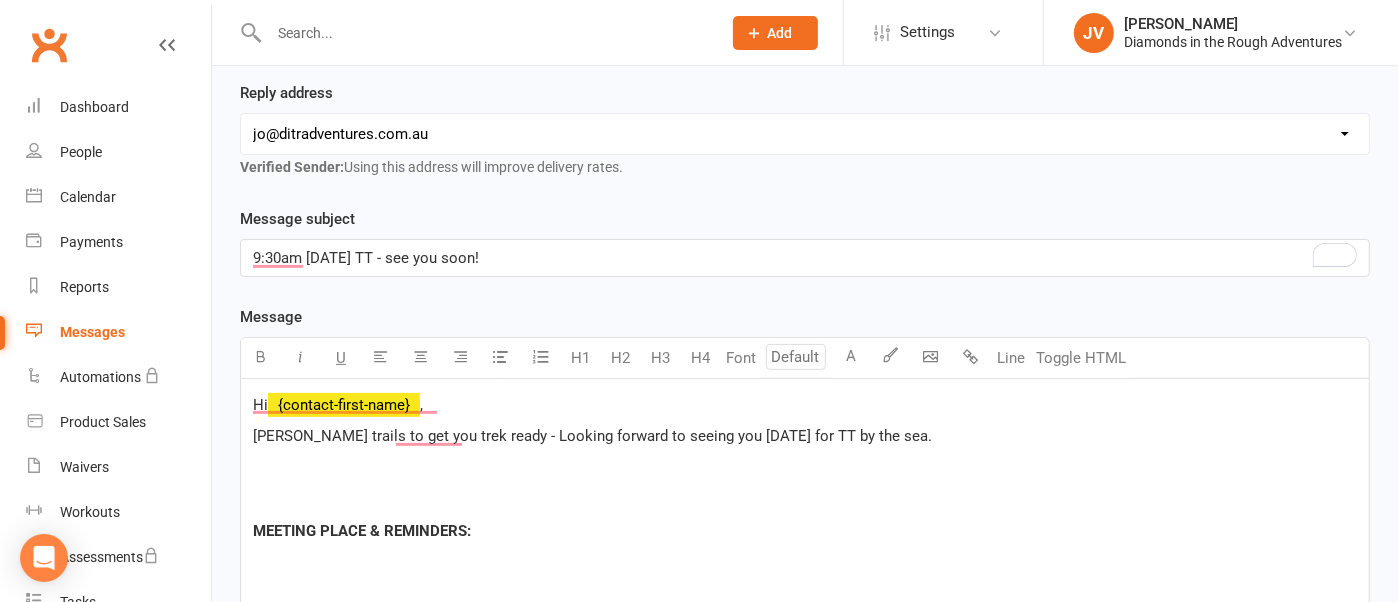 click on "[PERSON_NAME] trails to get you trek ready - Looking forward to seeing you [DATE] for TT by the sea." at bounding box center [592, 436] 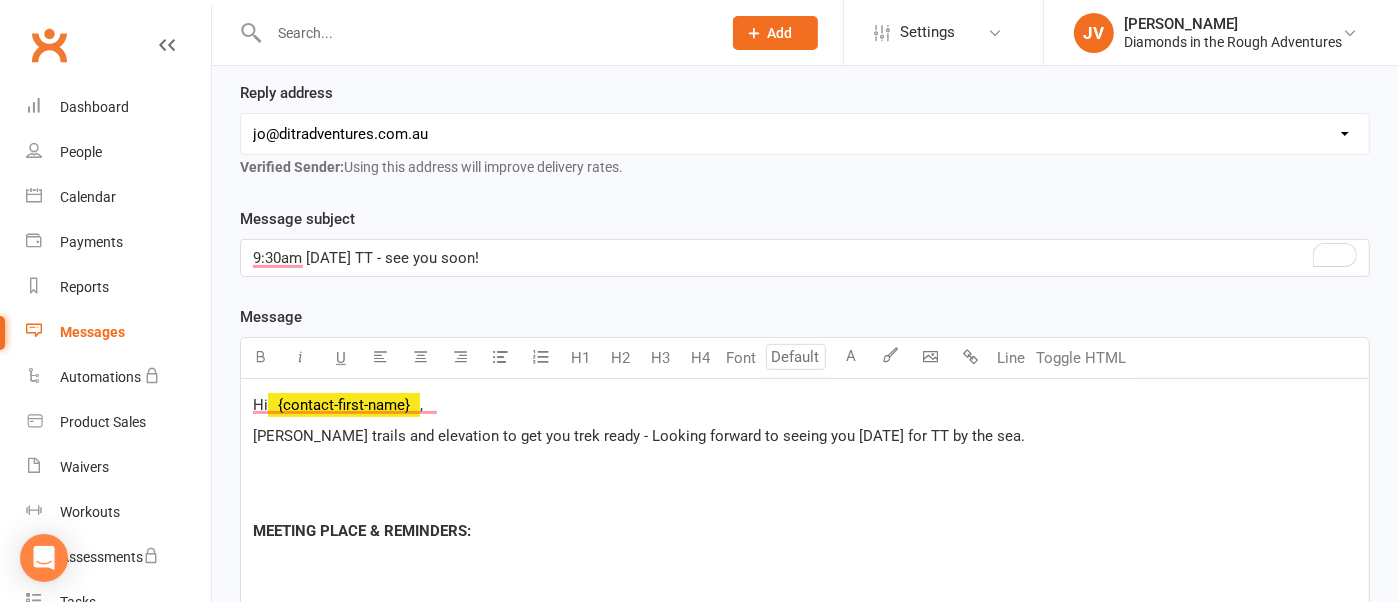 click on "[PERSON_NAME] trails and elevation to get you trek ready - Looking forward to seeing you [DATE] for TT by the sea." at bounding box center [639, 436] 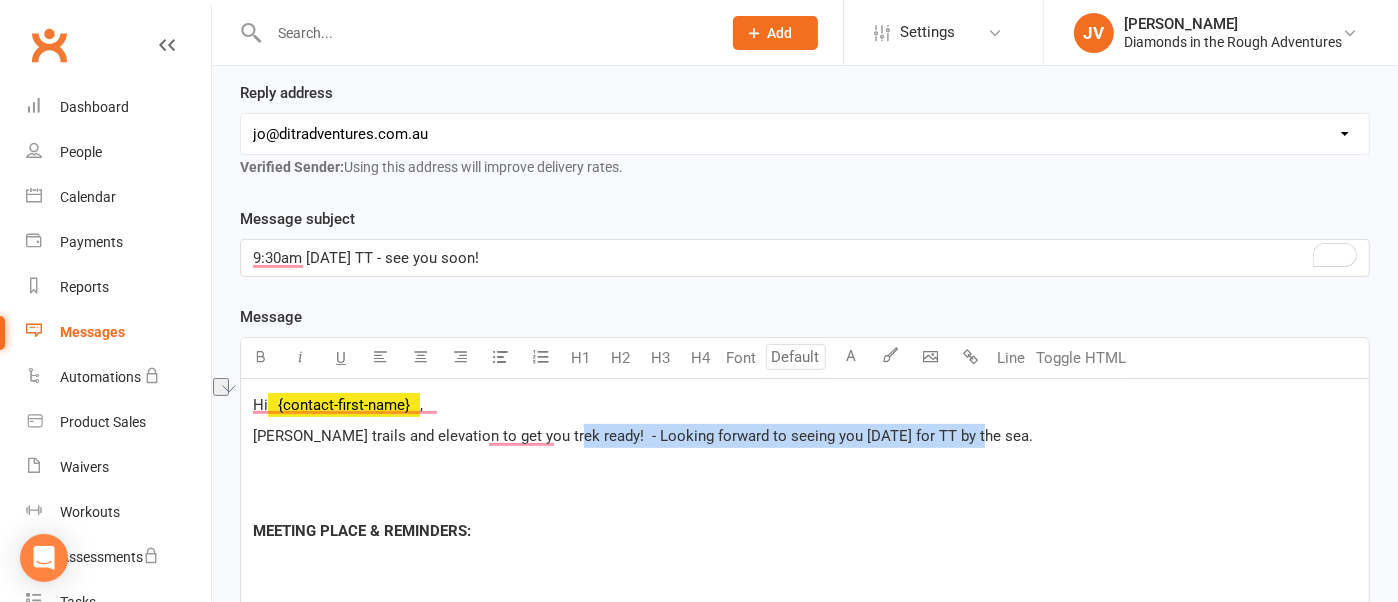 drag, startPoint x: 972, startPoint y: 428, endPoint x: 559, endPoint y: 438, distance: 413.12103 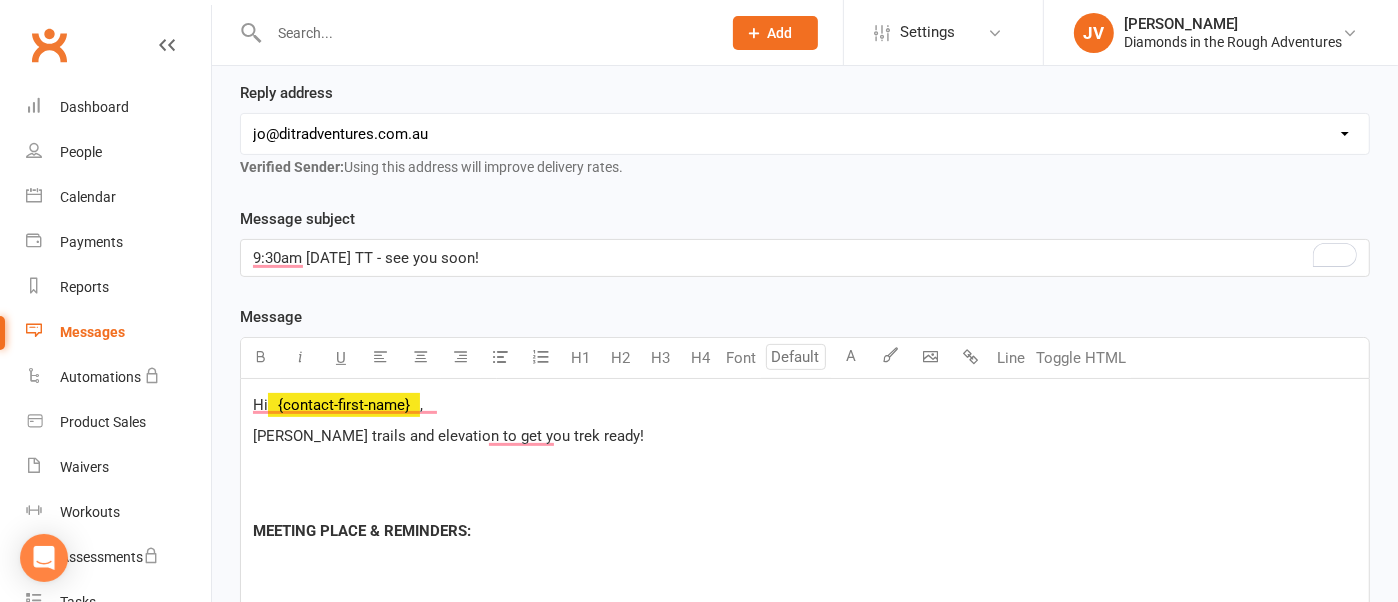 click on "MEETING PLACE & REMINDERS:" at bounding box center [362, 531] 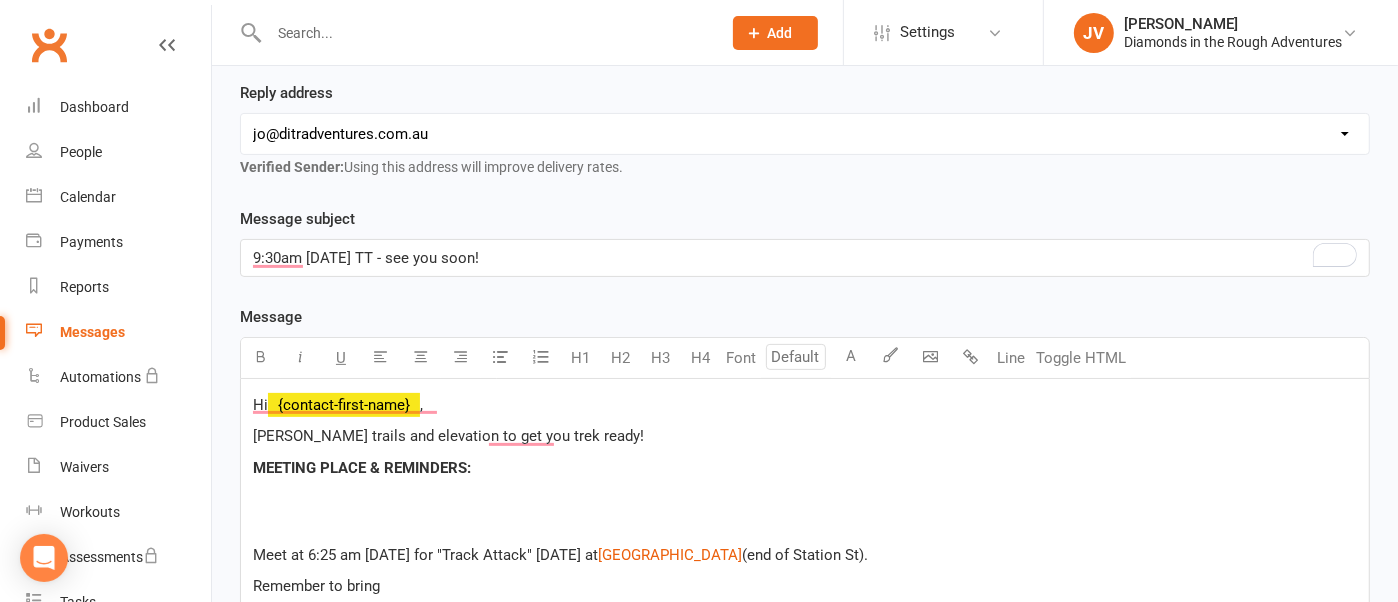 click on "[PERSON_NAME] trails and elevation to get you trek ready!" at bounding box center (448, 436) 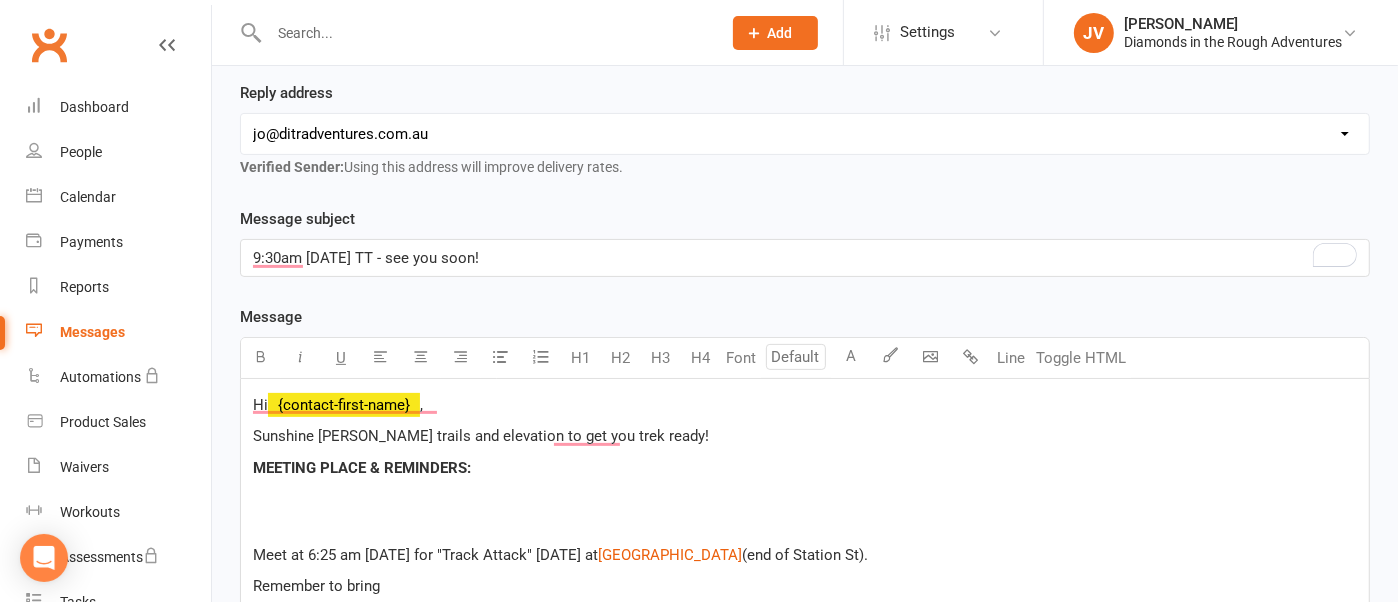 click on "Sunshine [PERSON_NAME] trails and elevation to get you trek ready!" at bounding box center [481, 436] 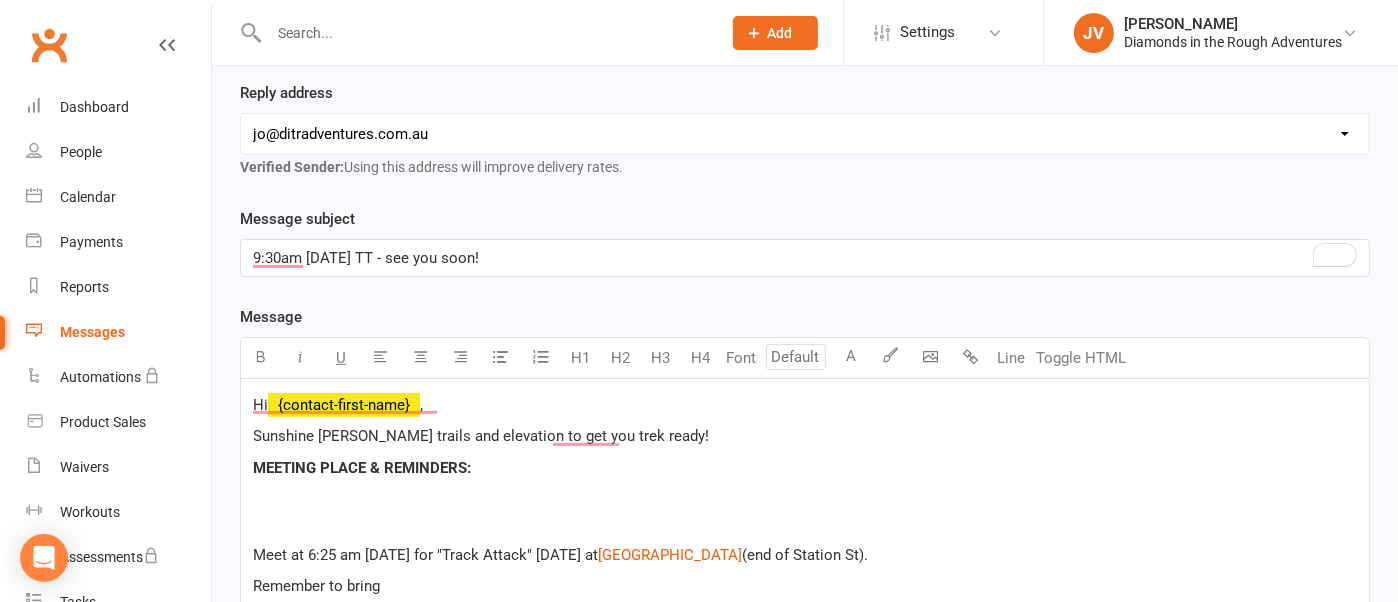 click on "Sunshine [PERSON_NAME] trails and elevation to get you trek ready!" at bounding box center [481, 436] 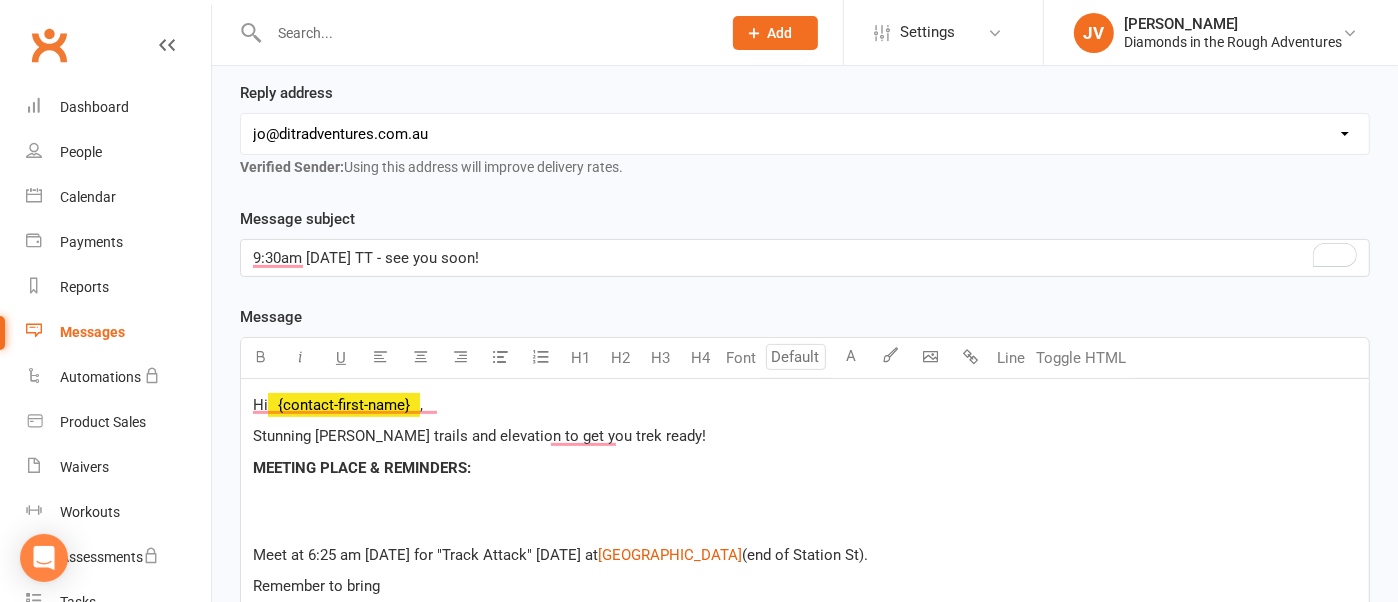 click on "Stunning [PERSON_NAME] trails and elevation to get you trek ready!" at bounding box center [479, 436] 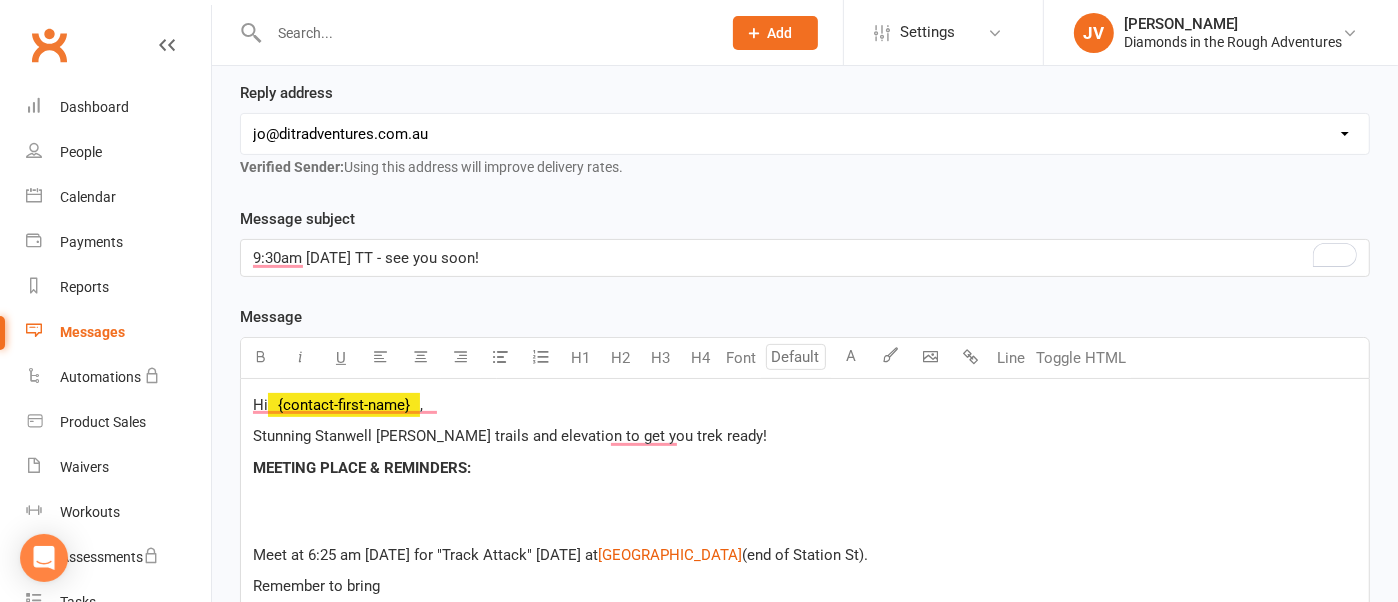 scroll, scrollTop: 500, scrollLeft: 0, axis: vertical 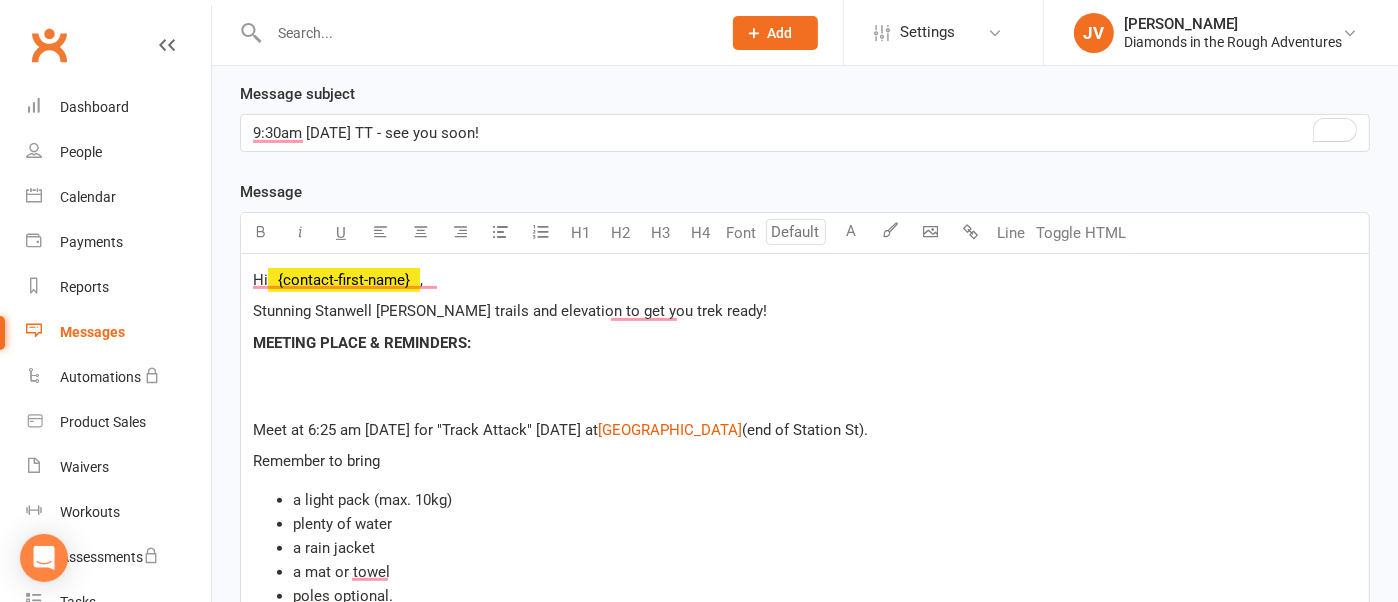 click at bounding box center (805, 398) 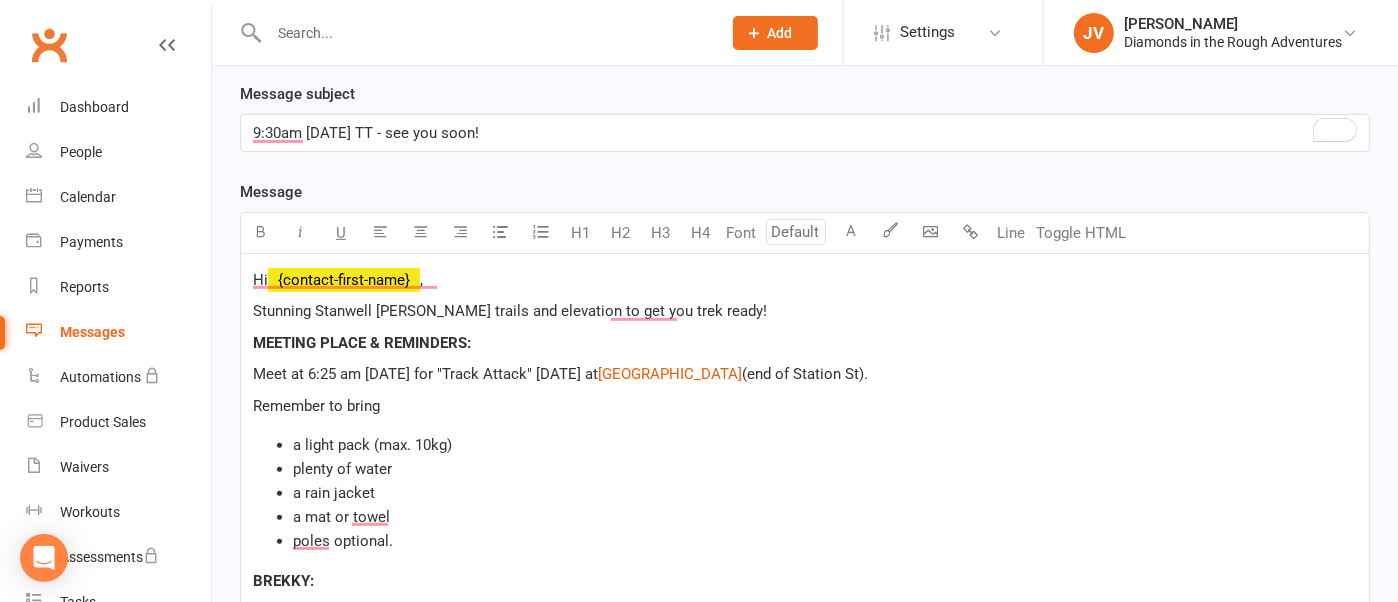 click on "Meet at 6:25 am [DATE] for "Track Attack" [DATE] at" at bounding box center (425, 374) 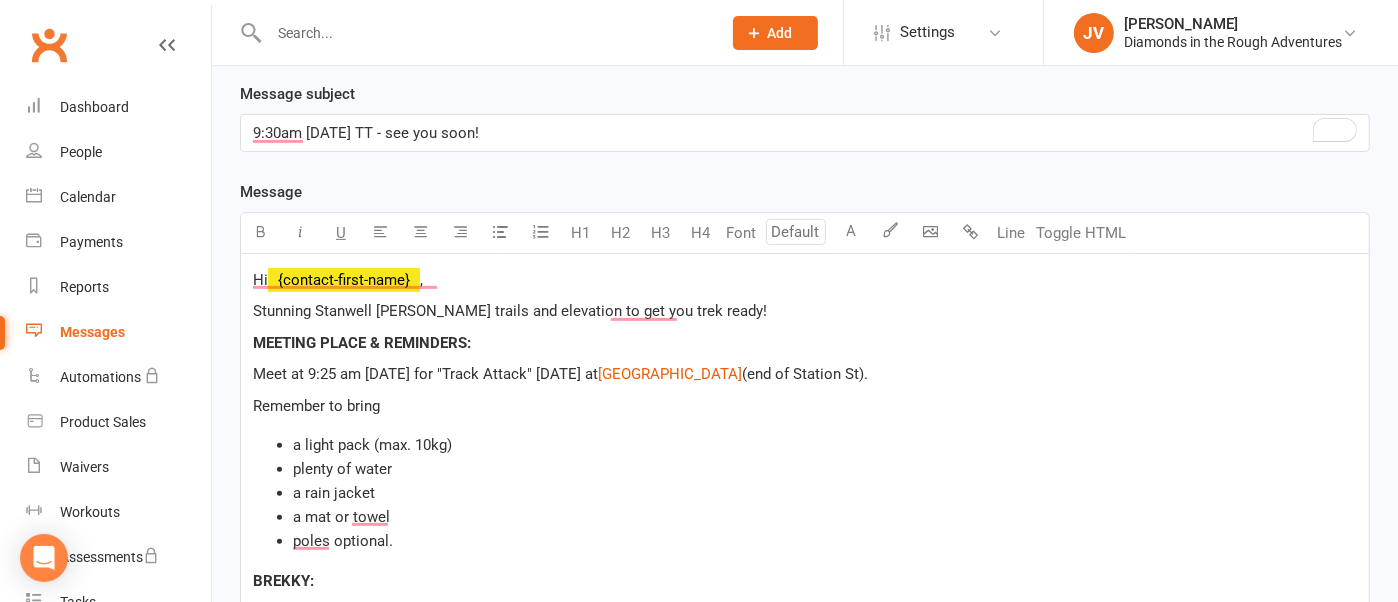 click on "Meet at 9:25 am [DATE] for "Track Attack" [DATE] at" at bounding box center [425, 374] 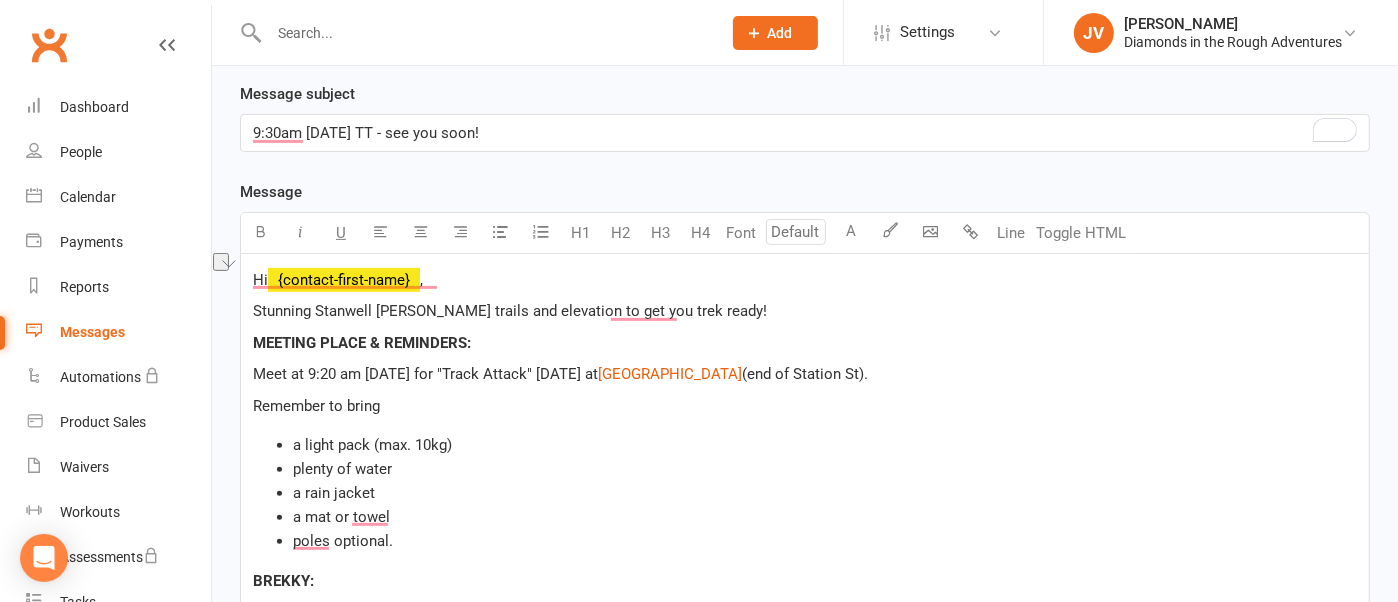 drag, startPoint x: 609, startPoint y: 364, endPoint x: 440, endPoint y: 366, distance: 169.01184 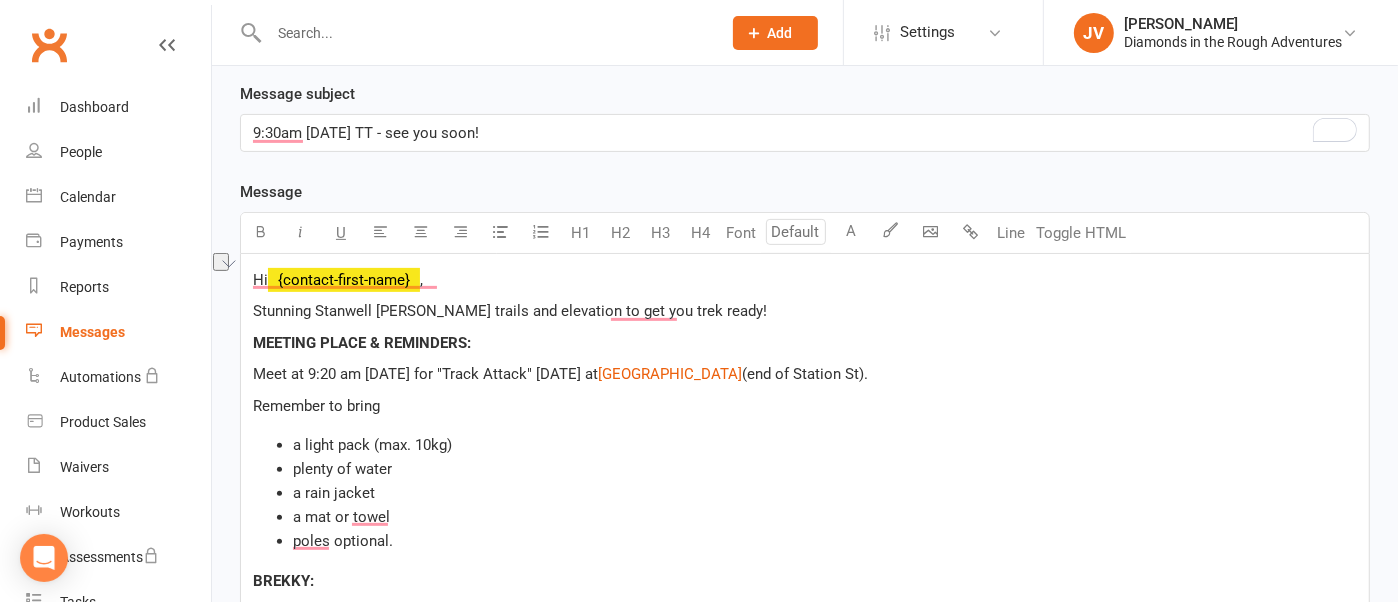 click on "Meet at 9:20 am [DATE] for "Track Attack" [DATE] at" at bounding box center [425, 374] 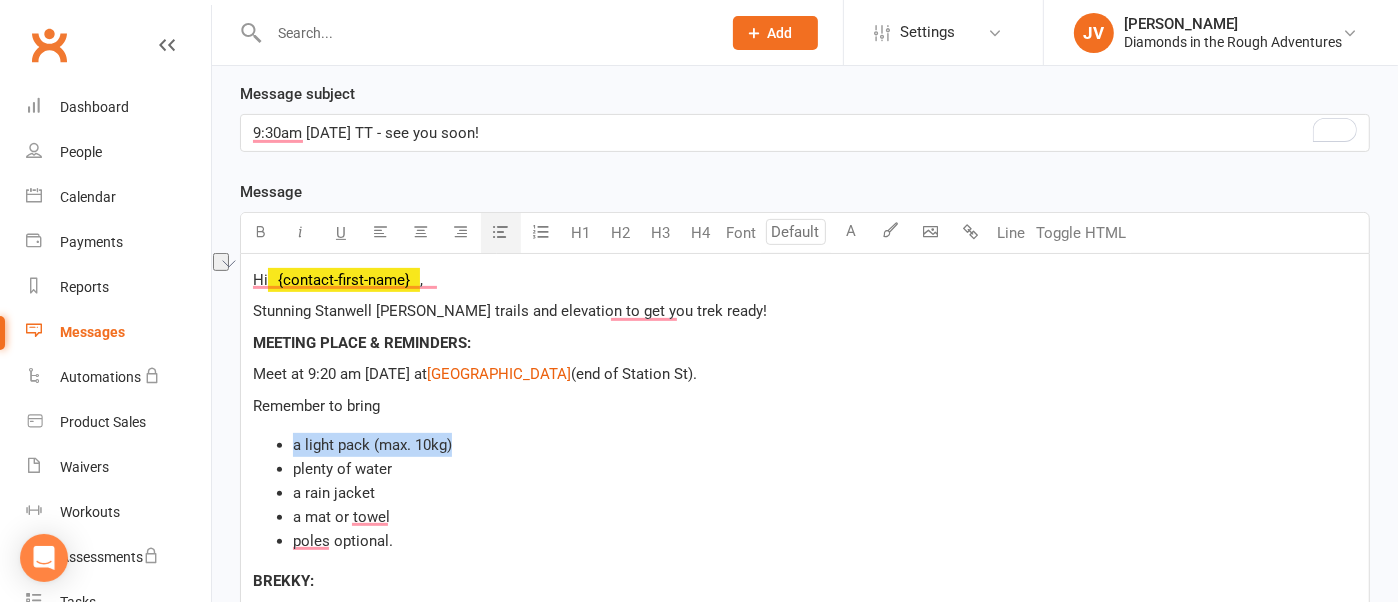 drag, startPoint x: 470, startPoint y: 431, endPoint x: 247, endPoint y: 435, distance: 223.03587 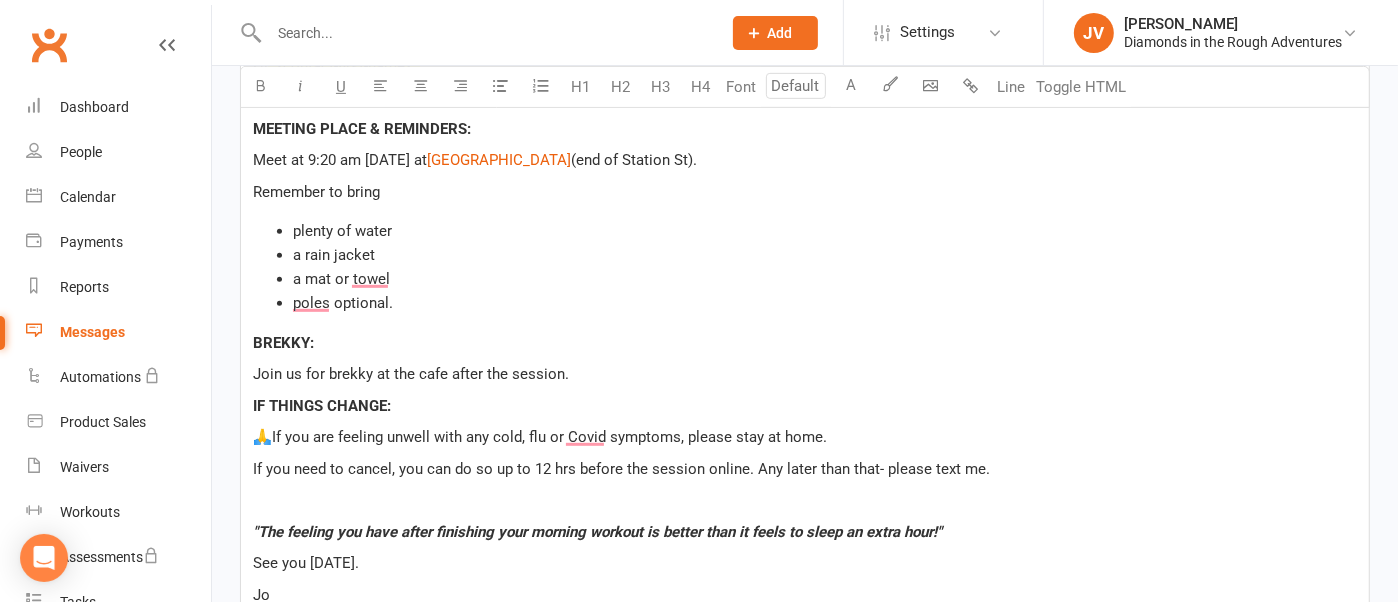 scroll, scrollTop: 750, scrollLeft: 0, axis: vertical 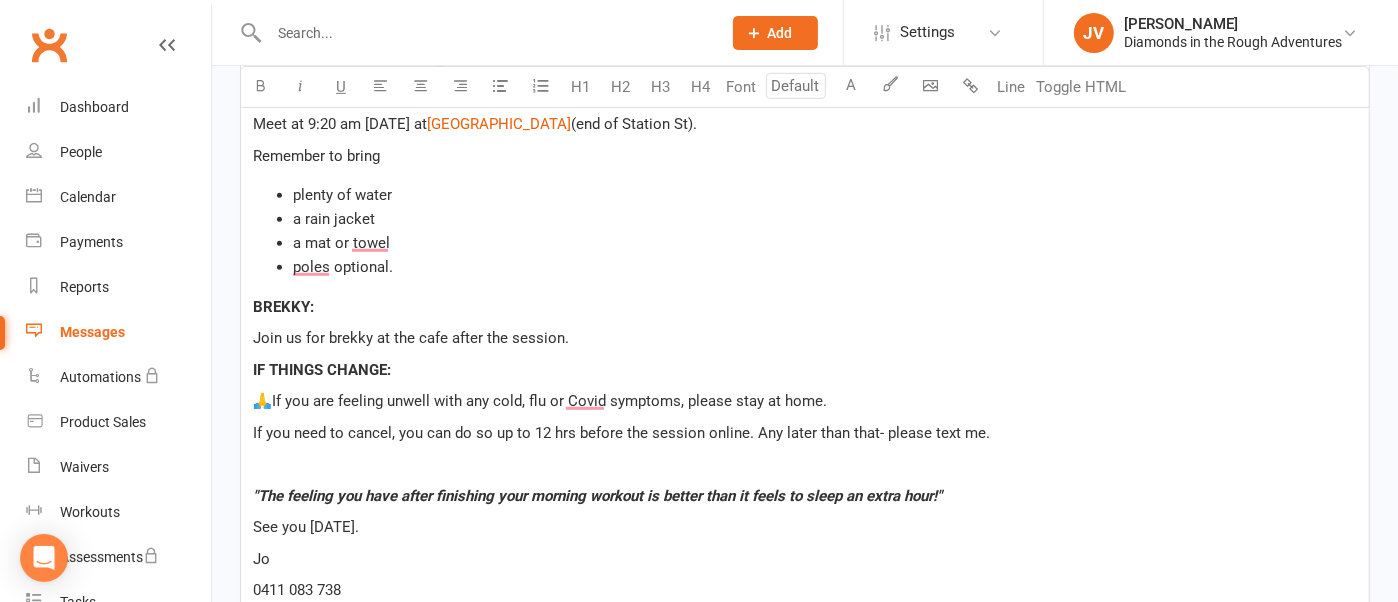 click on "Join us for brekky at the cafe after the session." at bounding box center (411, 338) 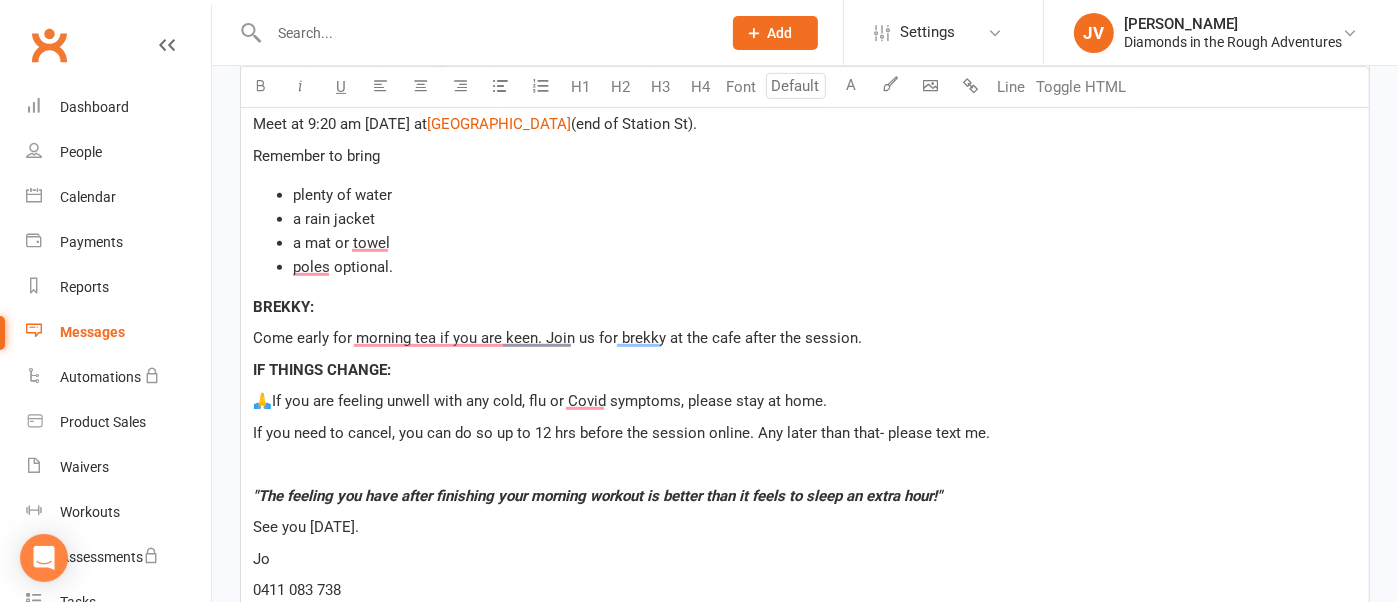 click on "BREKKY:" at bounding box center [283, 307] 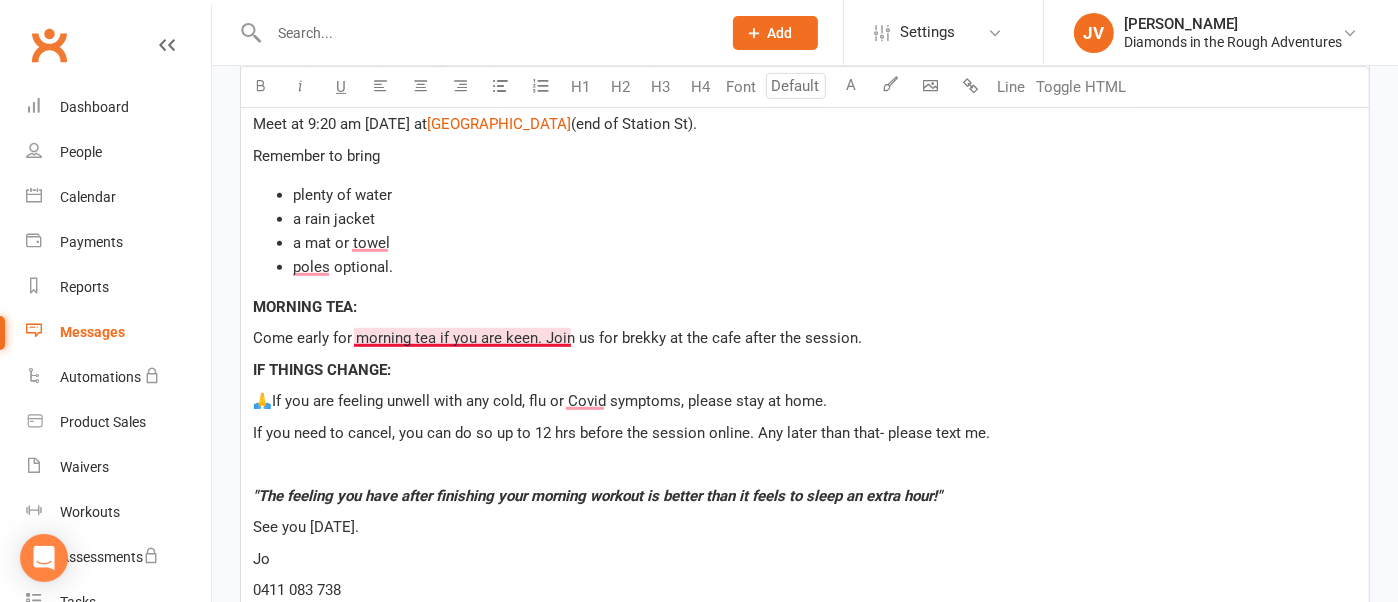 click on "Come early for morning tea if you are keen. Join us for brekky at the cafe after the session." at bounding box center [557, 338] 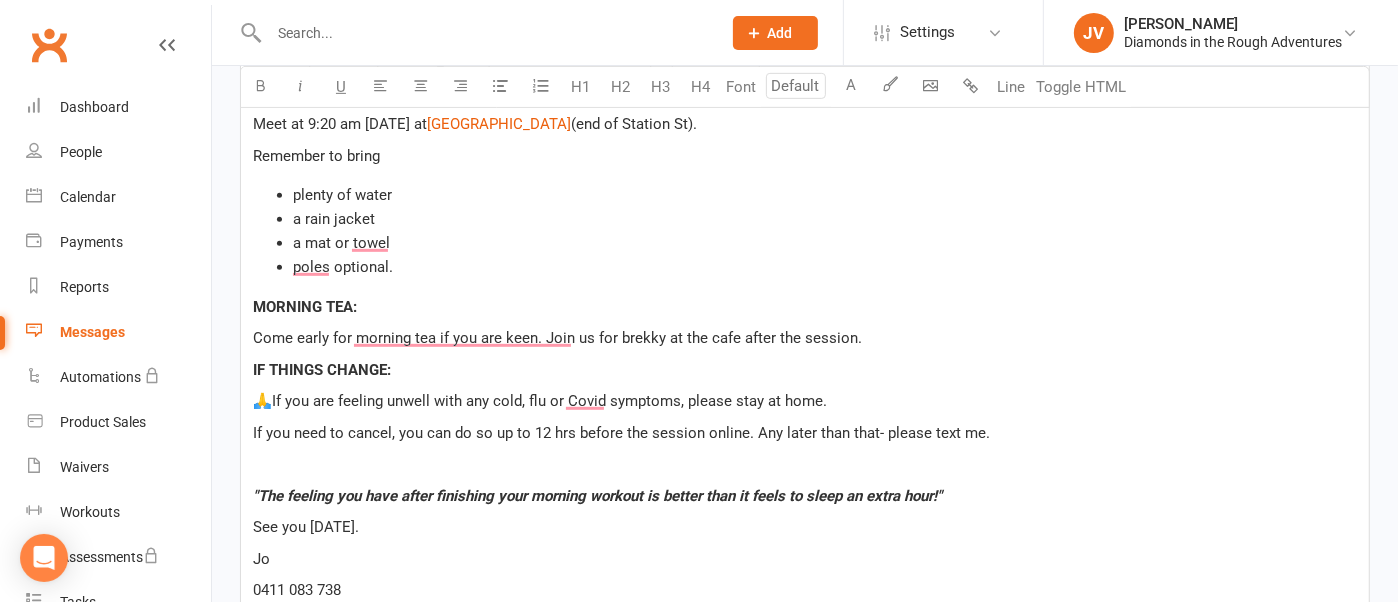 drag, startPoint x: 545, startPoint y: 328, endPoint x: 932, endPoint y: 329, distance: 387.00128 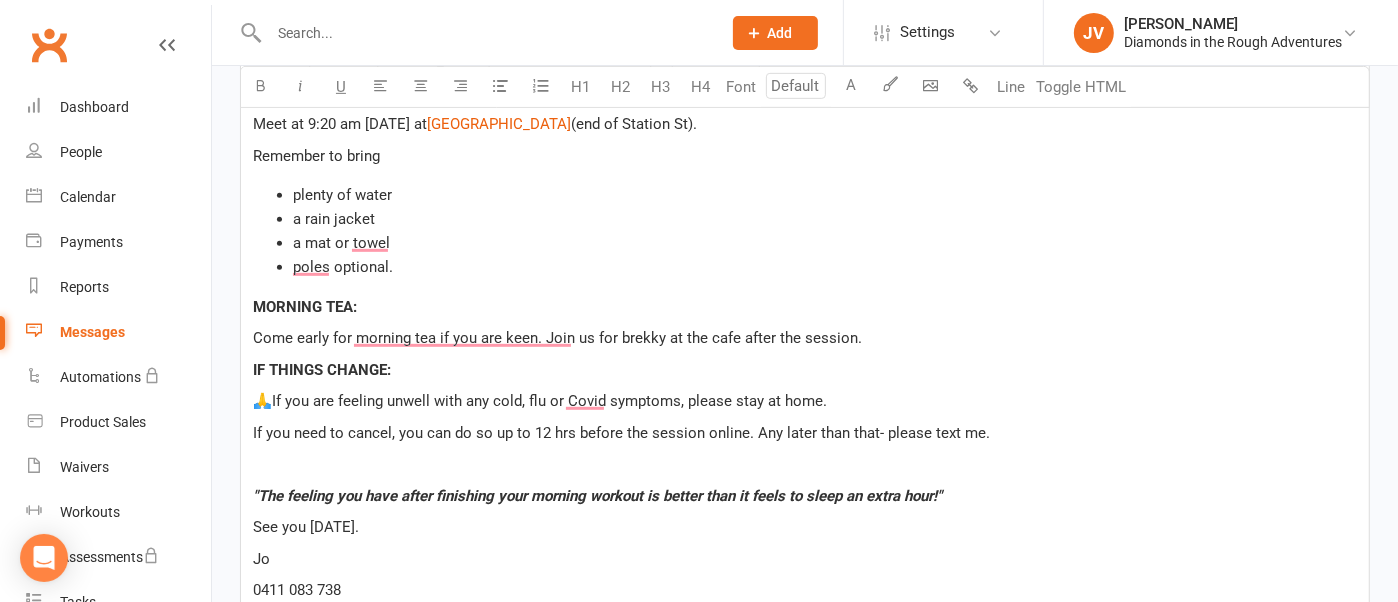 click on "Come early for morning tea if you are keen. Join us for brekky at the cafe after the session." at bounding box center [805, 338] 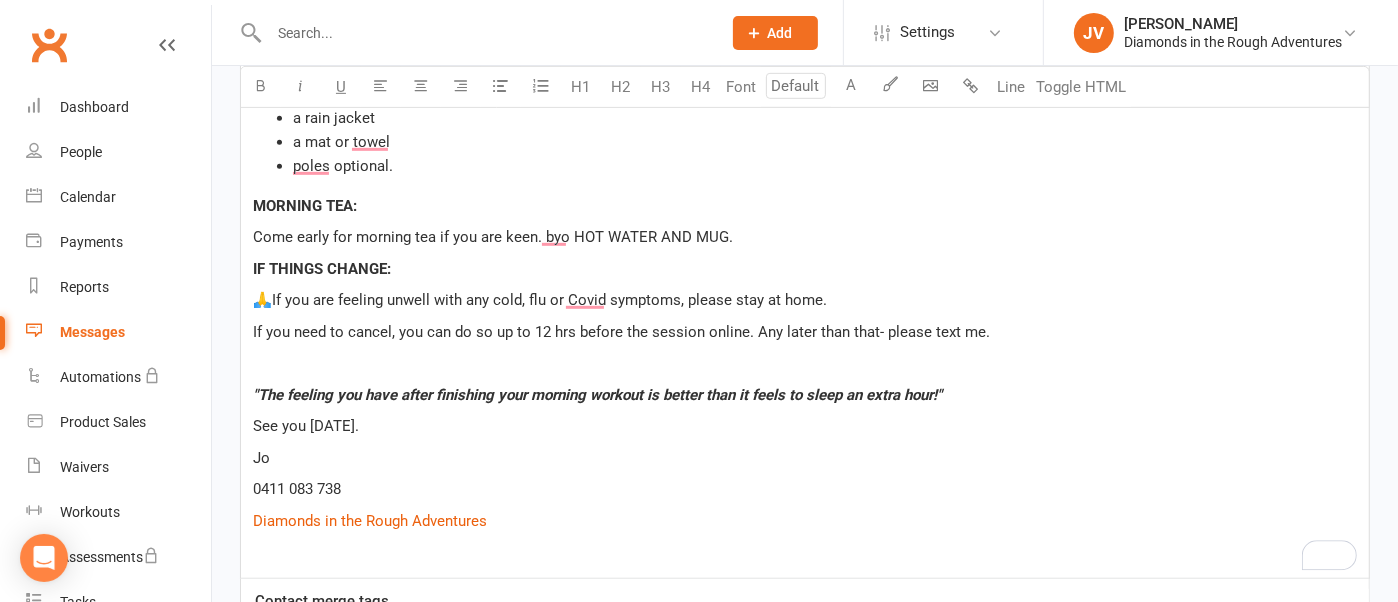 scroll, scrollTop: 875, scrollLeft: 0, axis: vertical 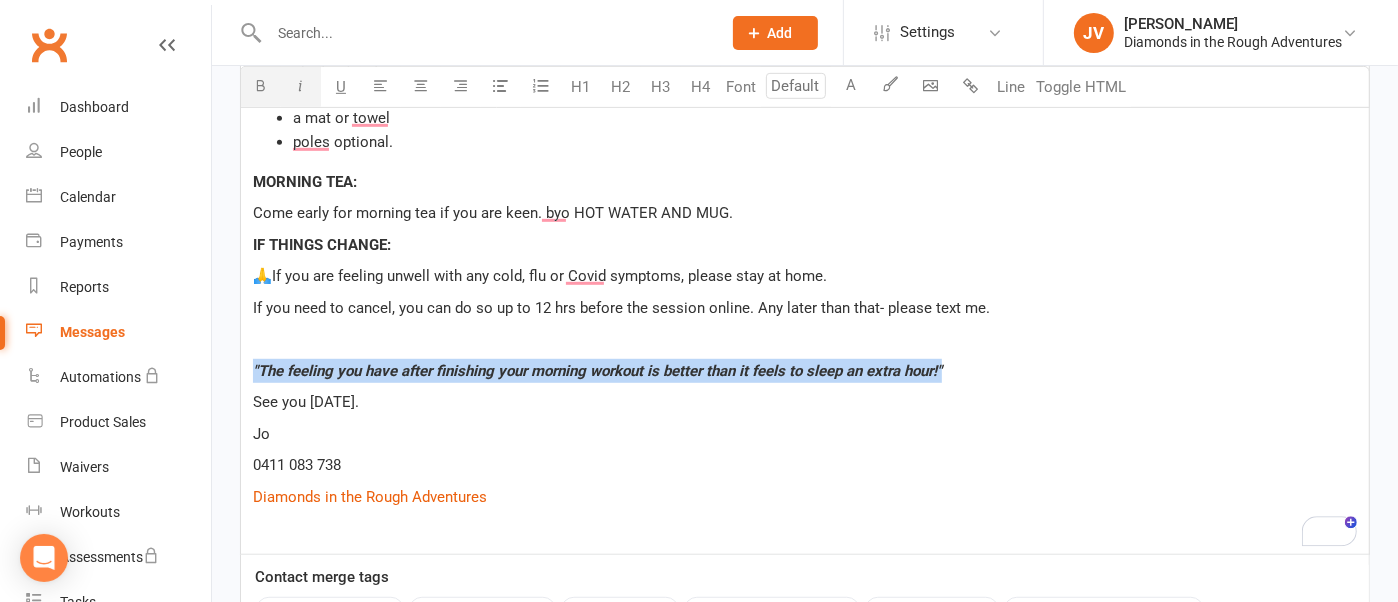 drag, startPoint x: 251, startPoint y: 356, endPoint x: 1002, endPoint y: 371, distance: 751.1498 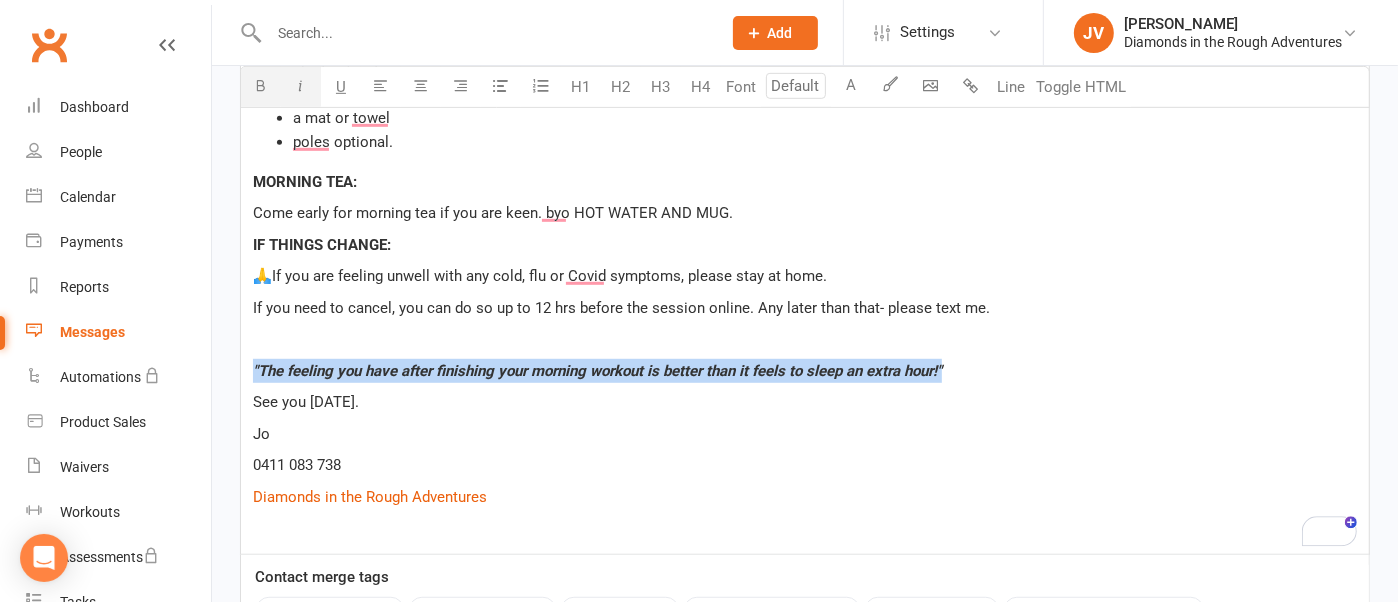 click on ""The feeling you have after finishing your morning workout is better than it feels to sleep an extra hour!"" at bounding box center (805, 371) 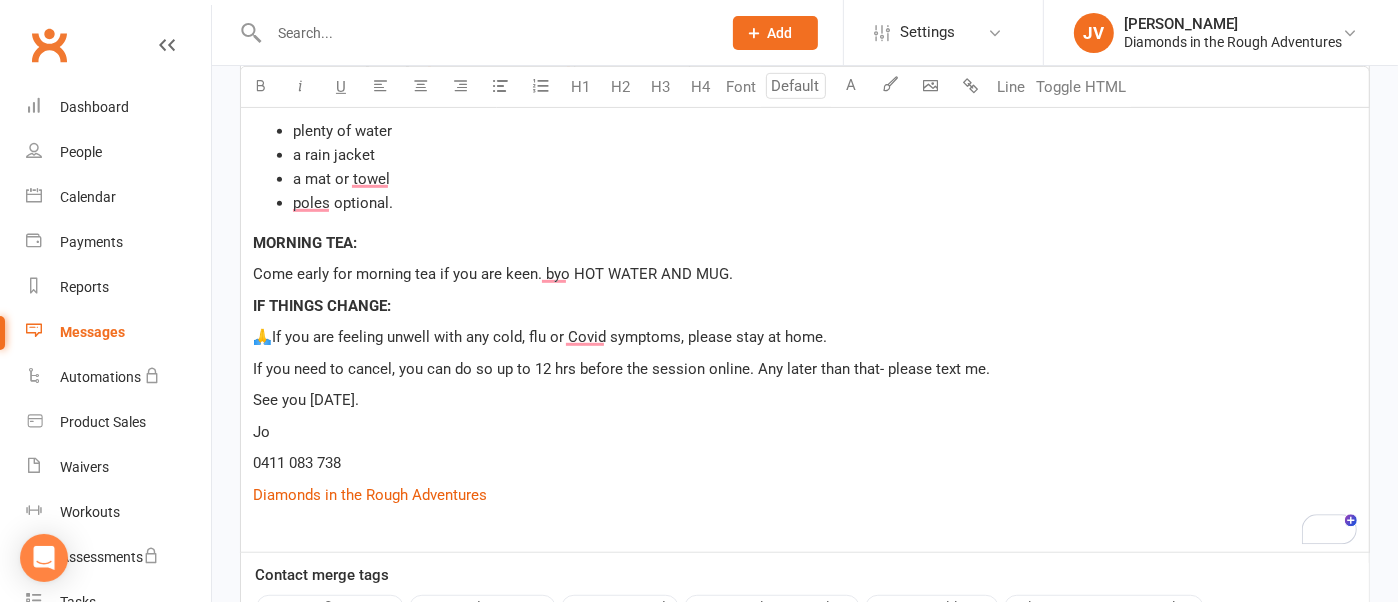 scroll, scrollTop: 875, scrollLeft: 0, axis: vertical 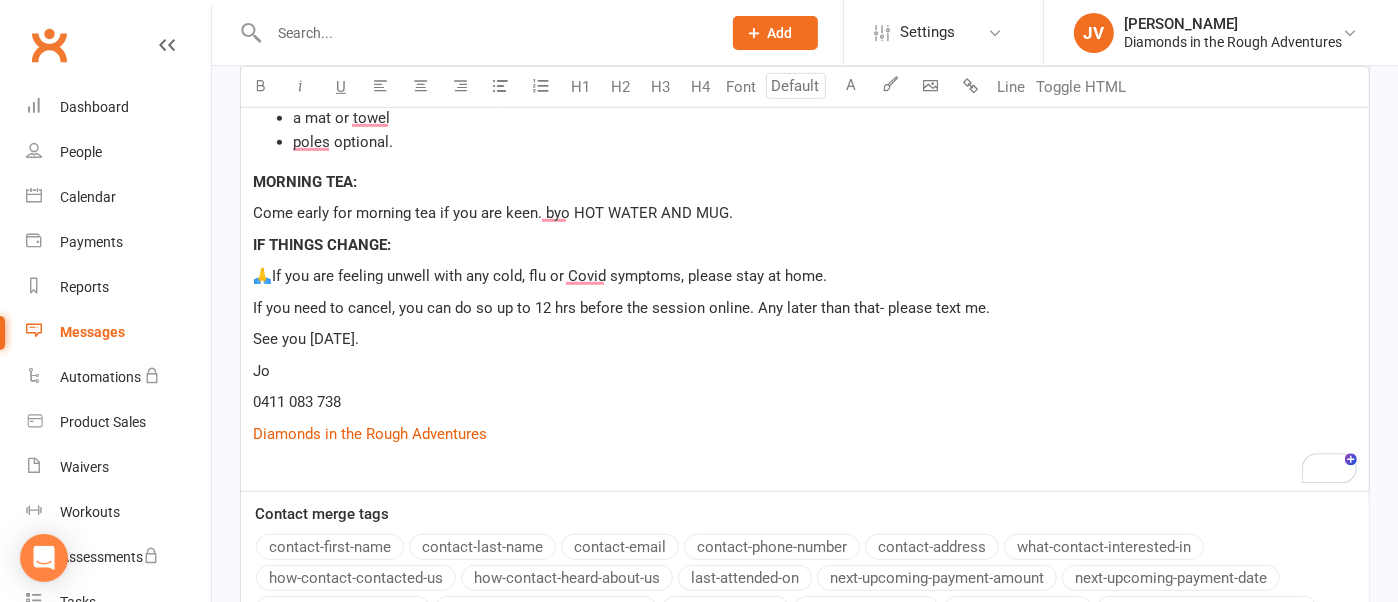 click at bounding box center (805, 465) 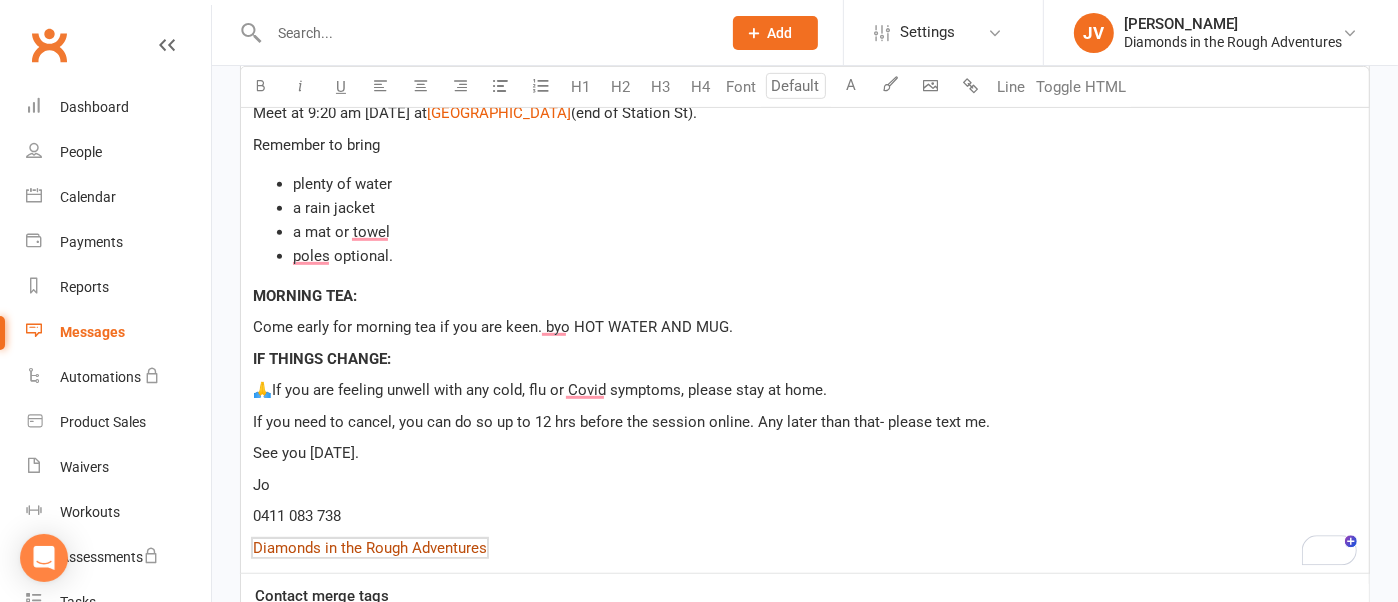 scroll, scrollTop: 625, scrollLeft: 0, axis: vertical 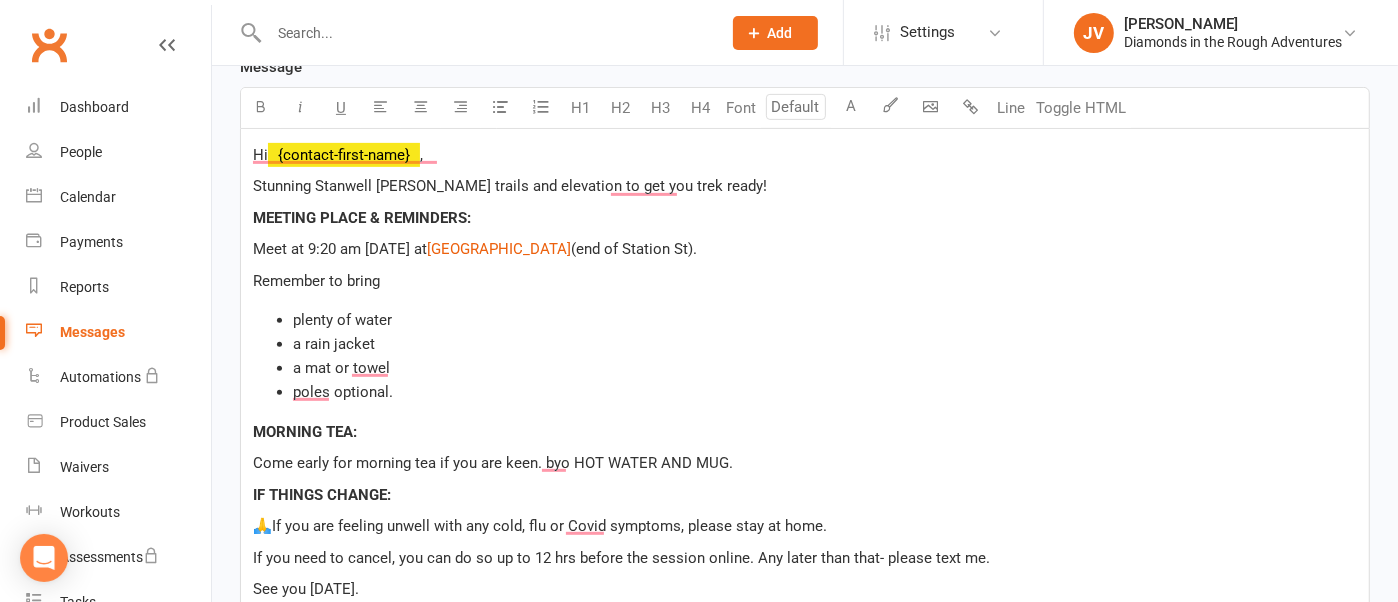 click on "Stunning Stanwell [PERSON_NAME] trails and elevation to get you trek ready!" at bounding box center [510, 186] 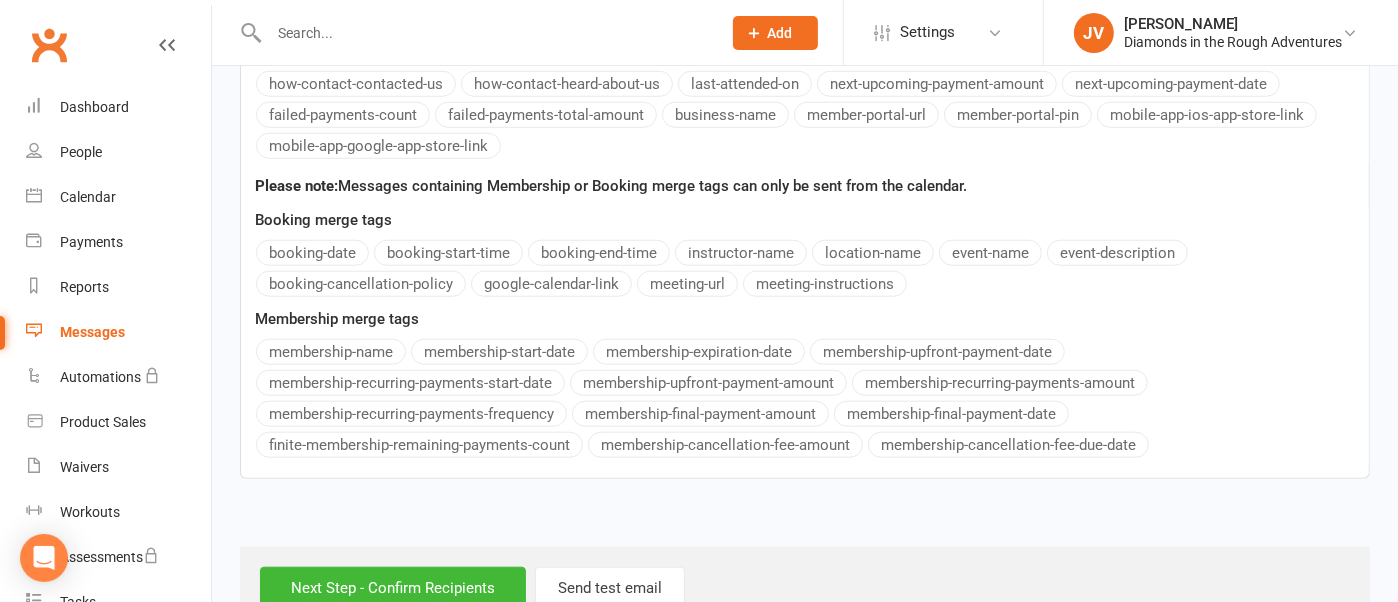 scroll, scrollTop: 1375, scrollLeft: 0, axis: vertical 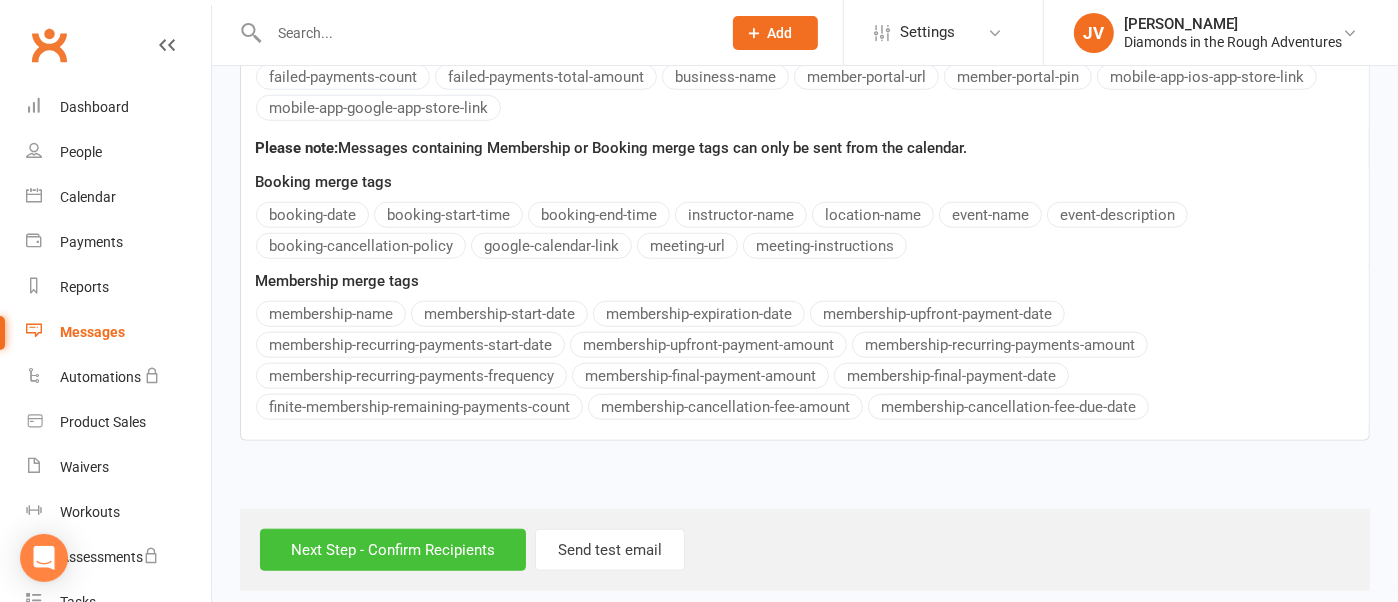 click on "Next Step - Confirm Recipients" at bounding box center [393, 550] 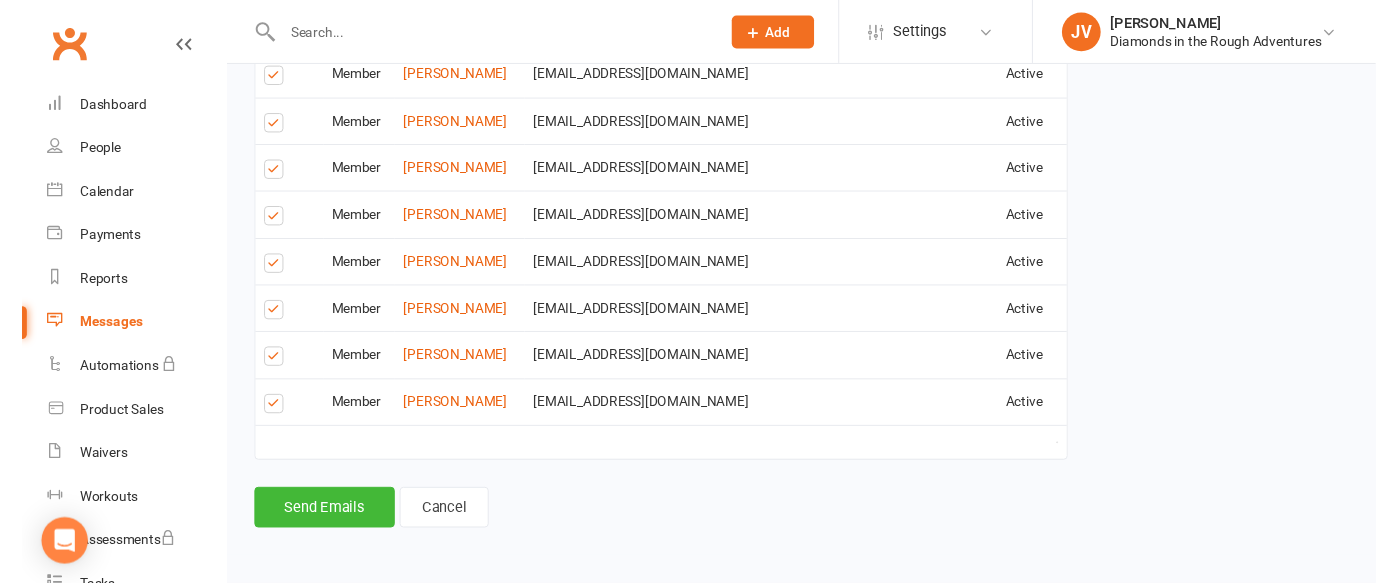 scroll, scrollTop: 1280, scrollLeft: 0, axis: vertical 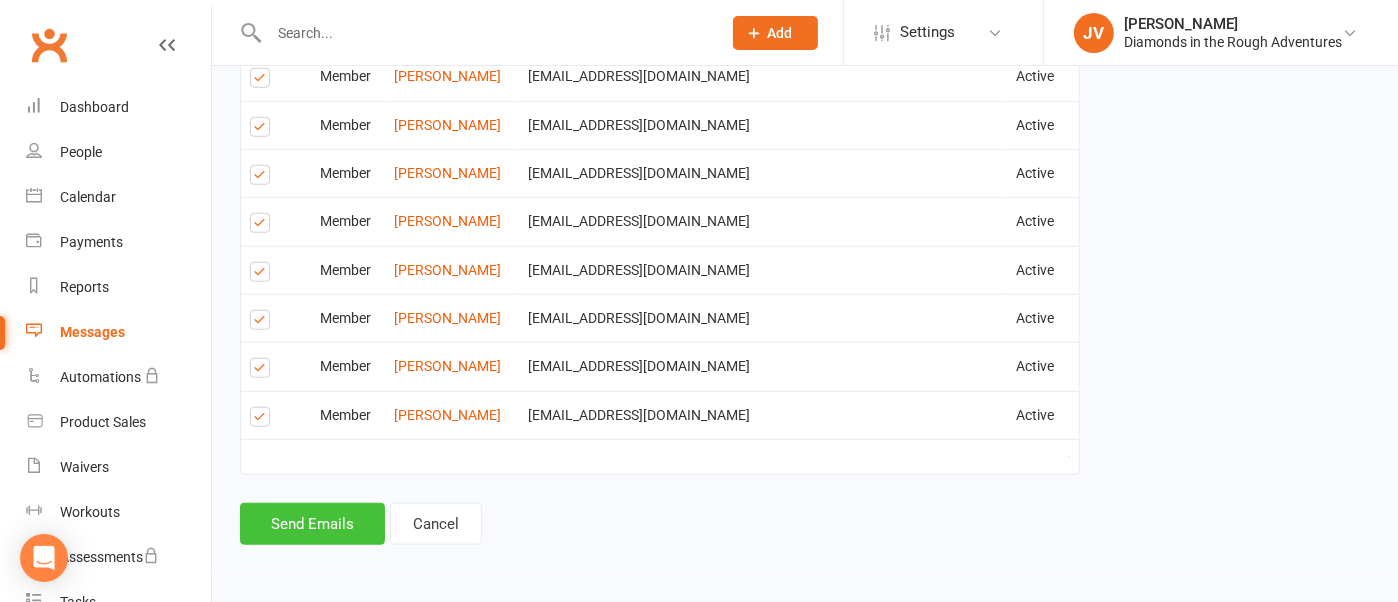 click on "Send Emails" at bounding box center [312, 524] 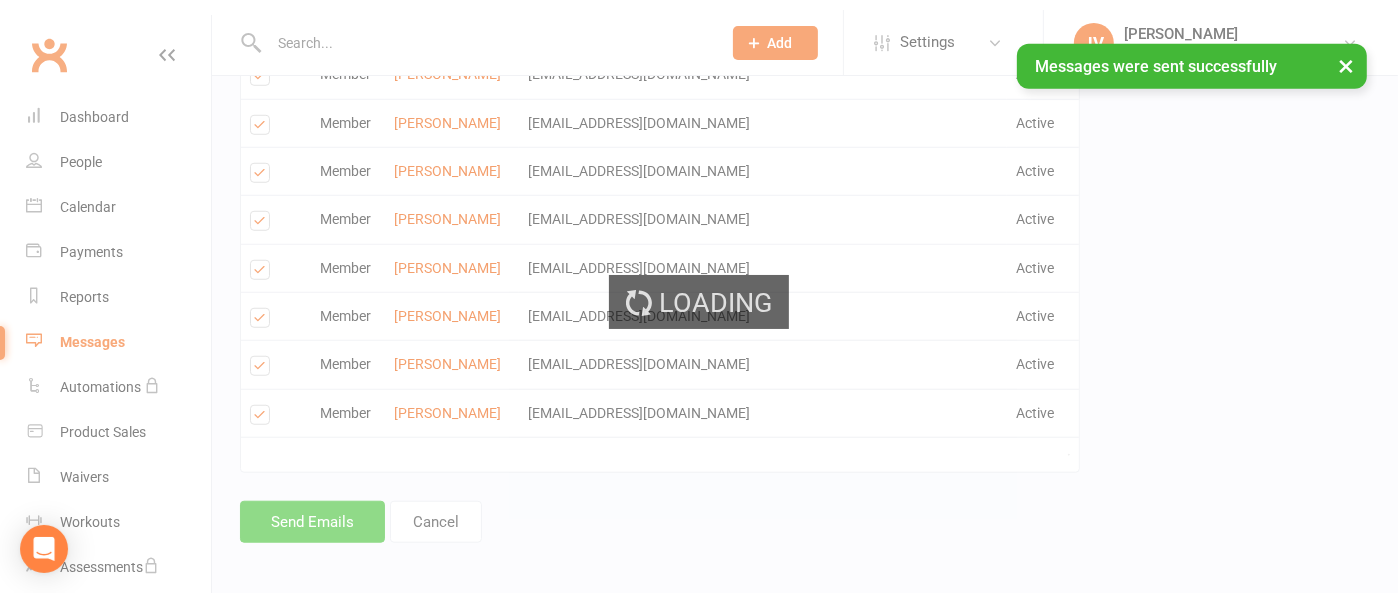 scroll, scrollTop: 0, scrollLeft: 0, axis: both 